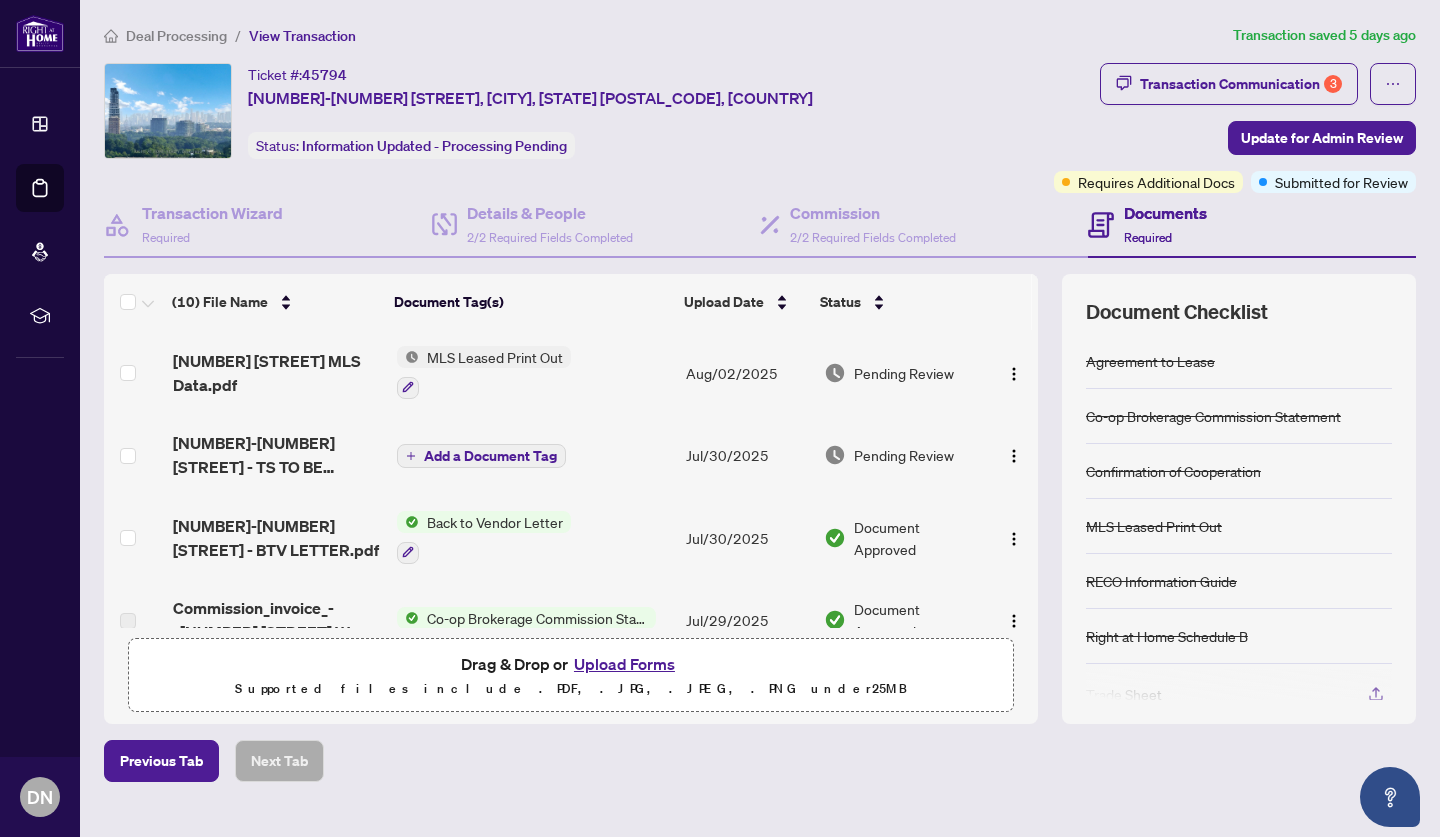 scroll, scrollTop: 0, scrollLeft: 0, axis: both 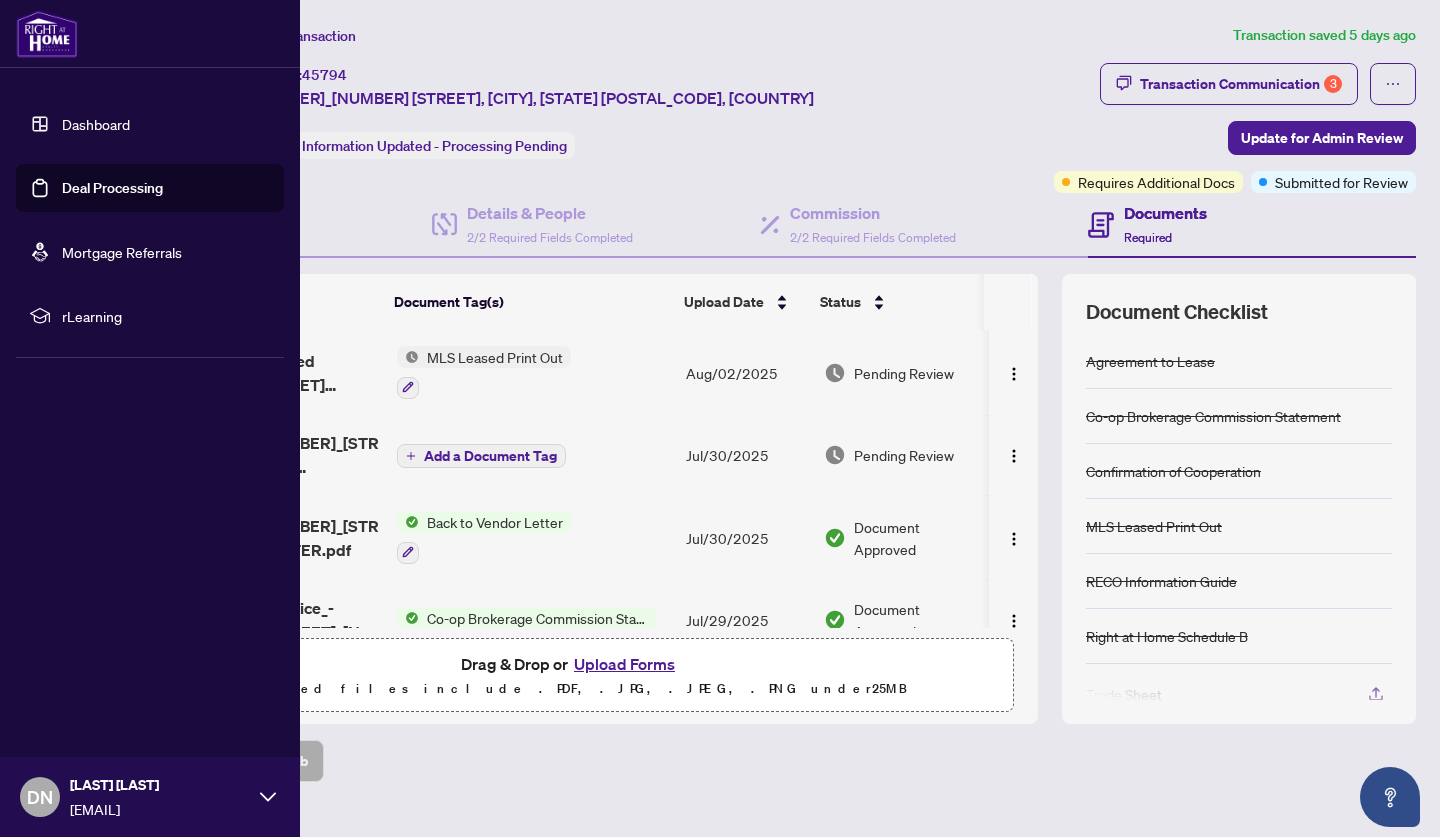 click on "Deal Processing" at bounding box center [112, 188] 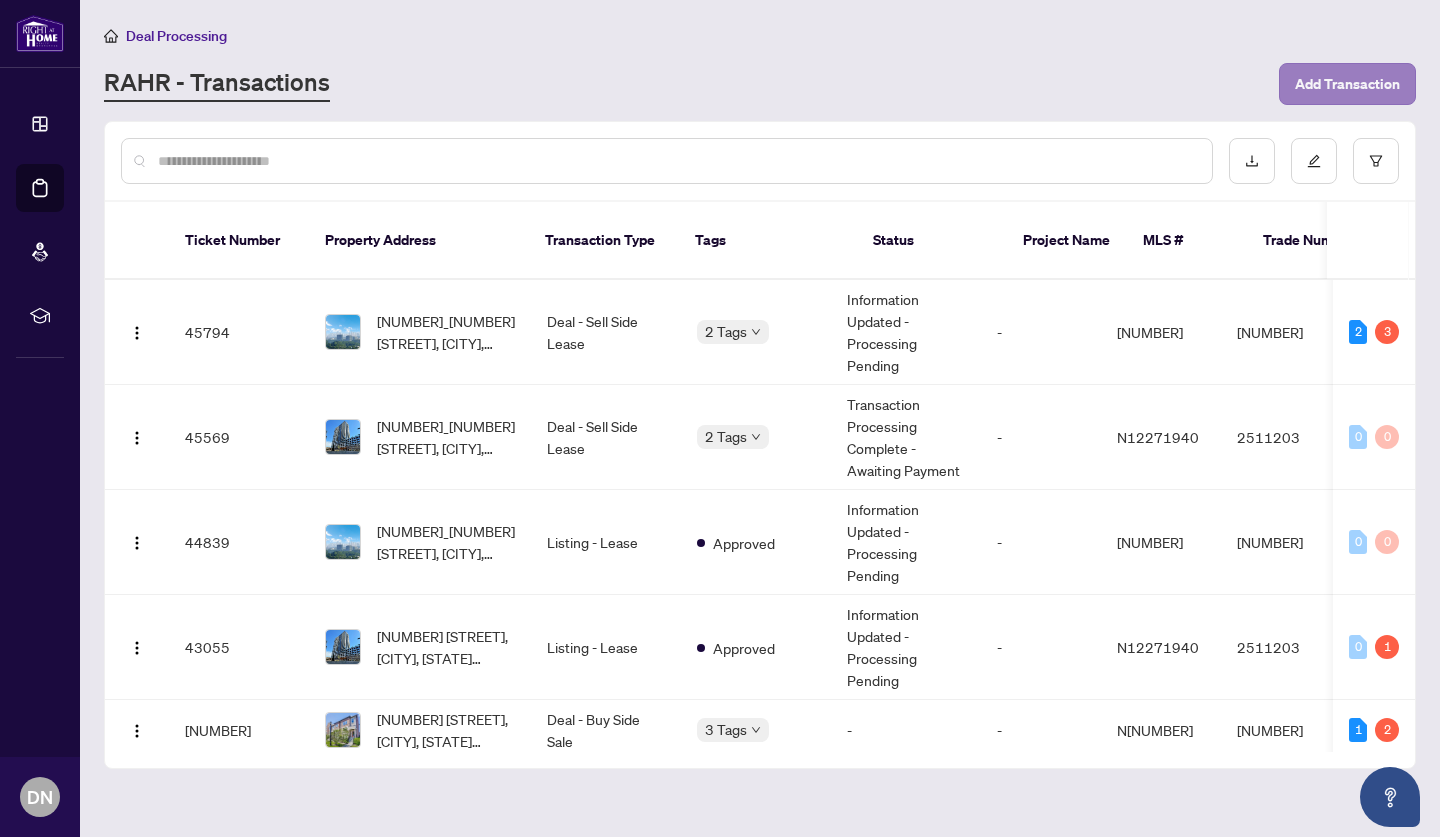 click on "Add Transaction" at bounding box center (1347, 84) 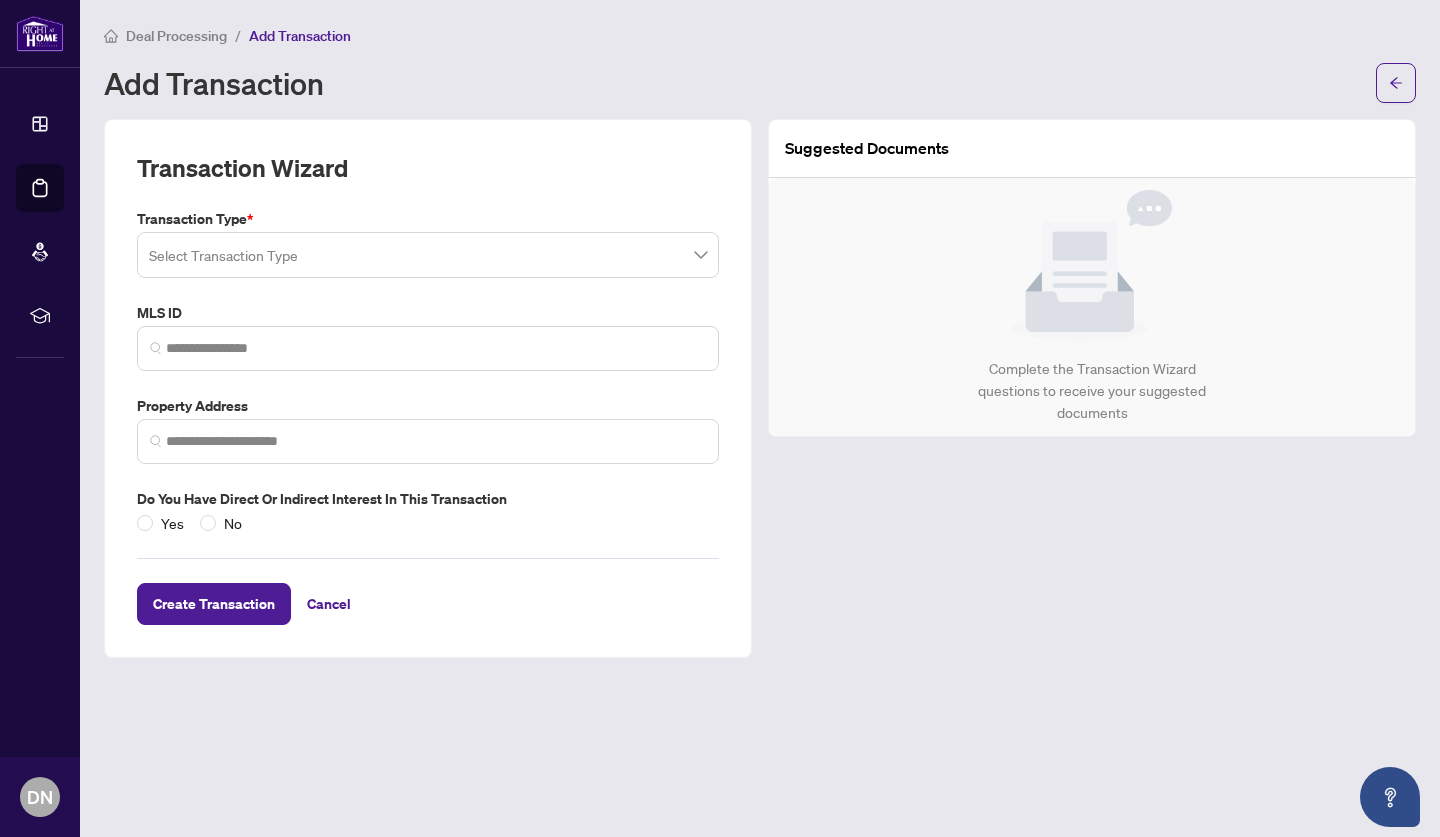 click at bounding box center [428, 255] 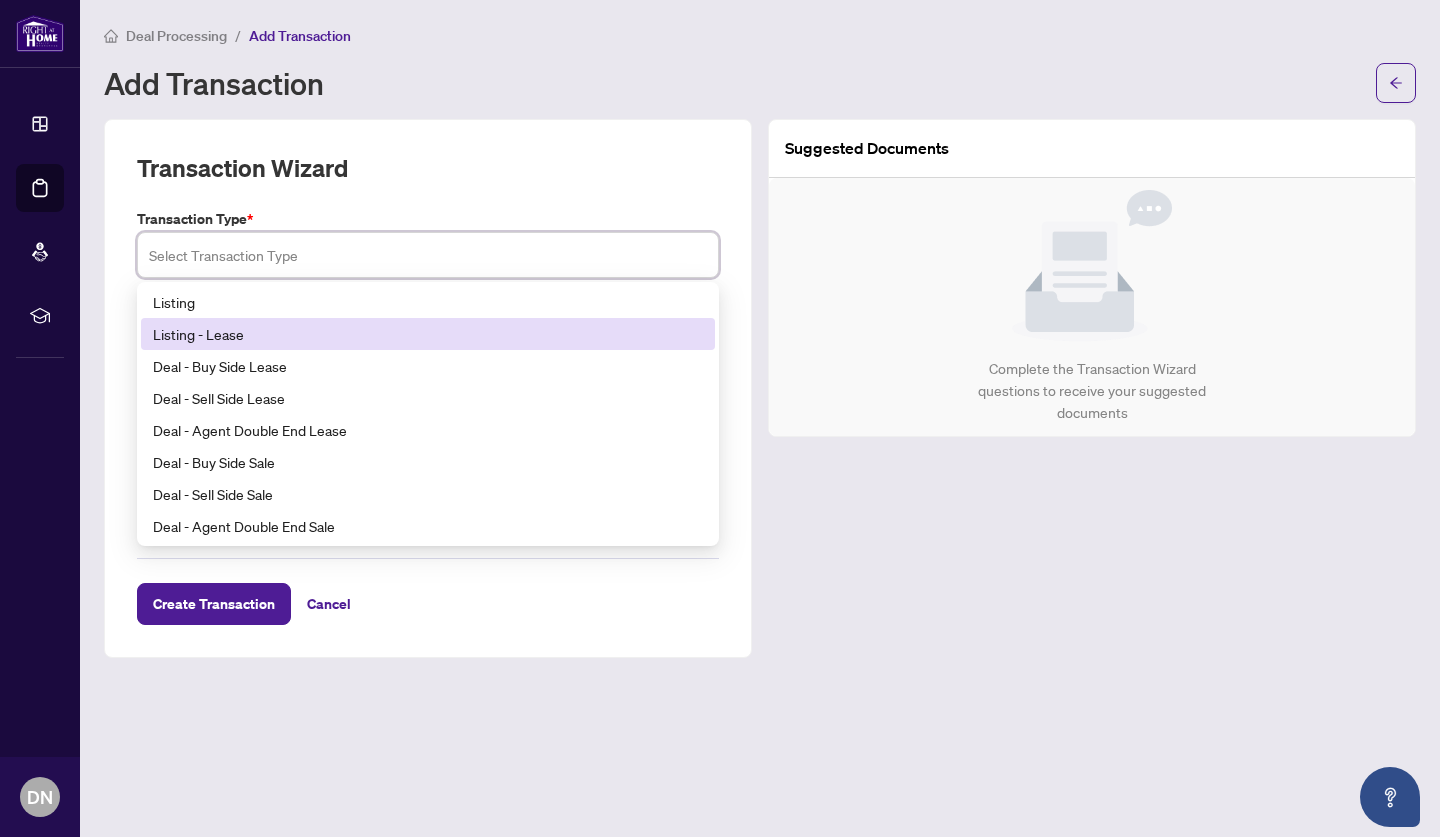 click on "Listing - Lease" at bounding box center [428, 334] 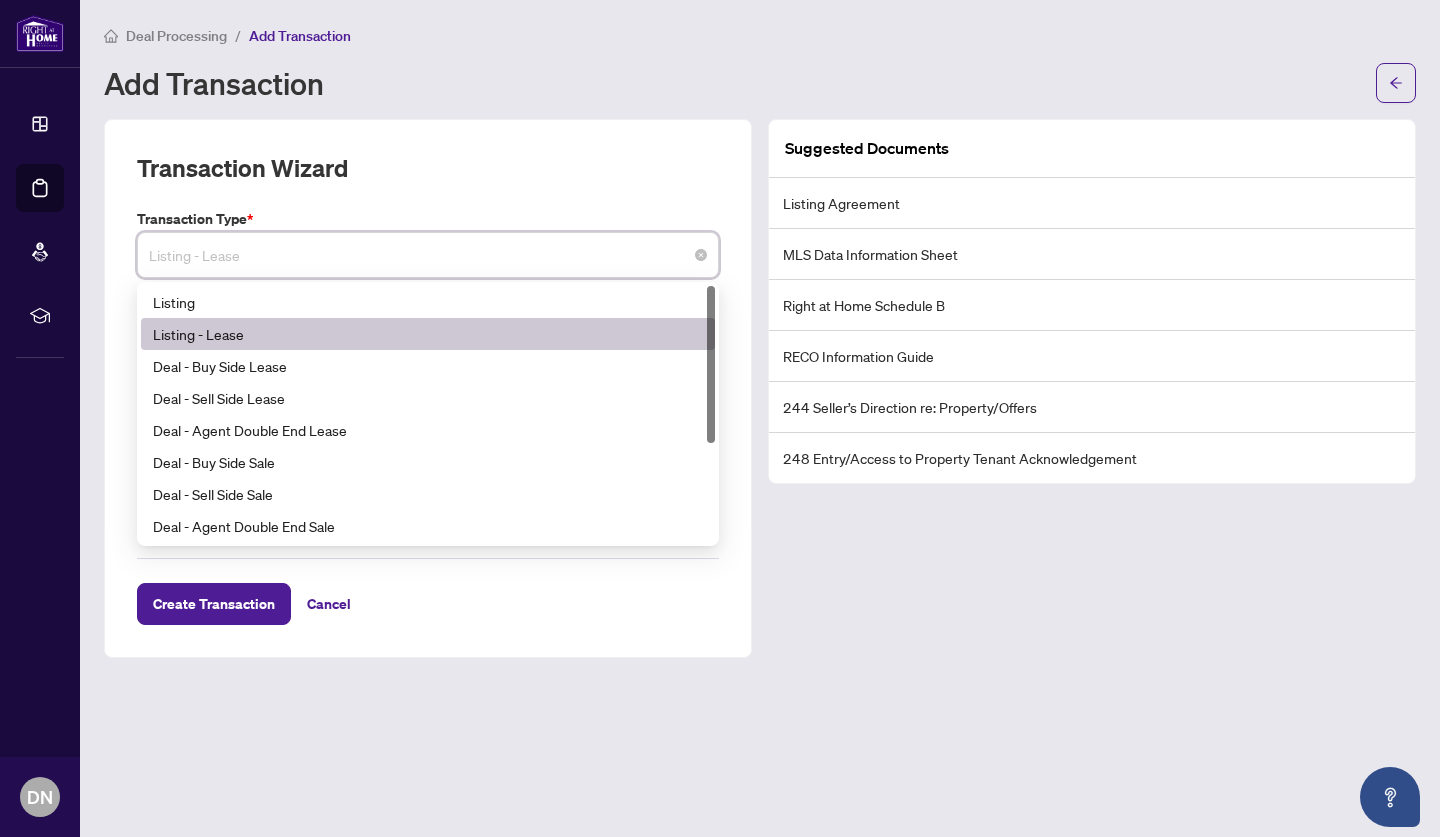 click on "Listing - Lease" at bounding box center [428, 255] 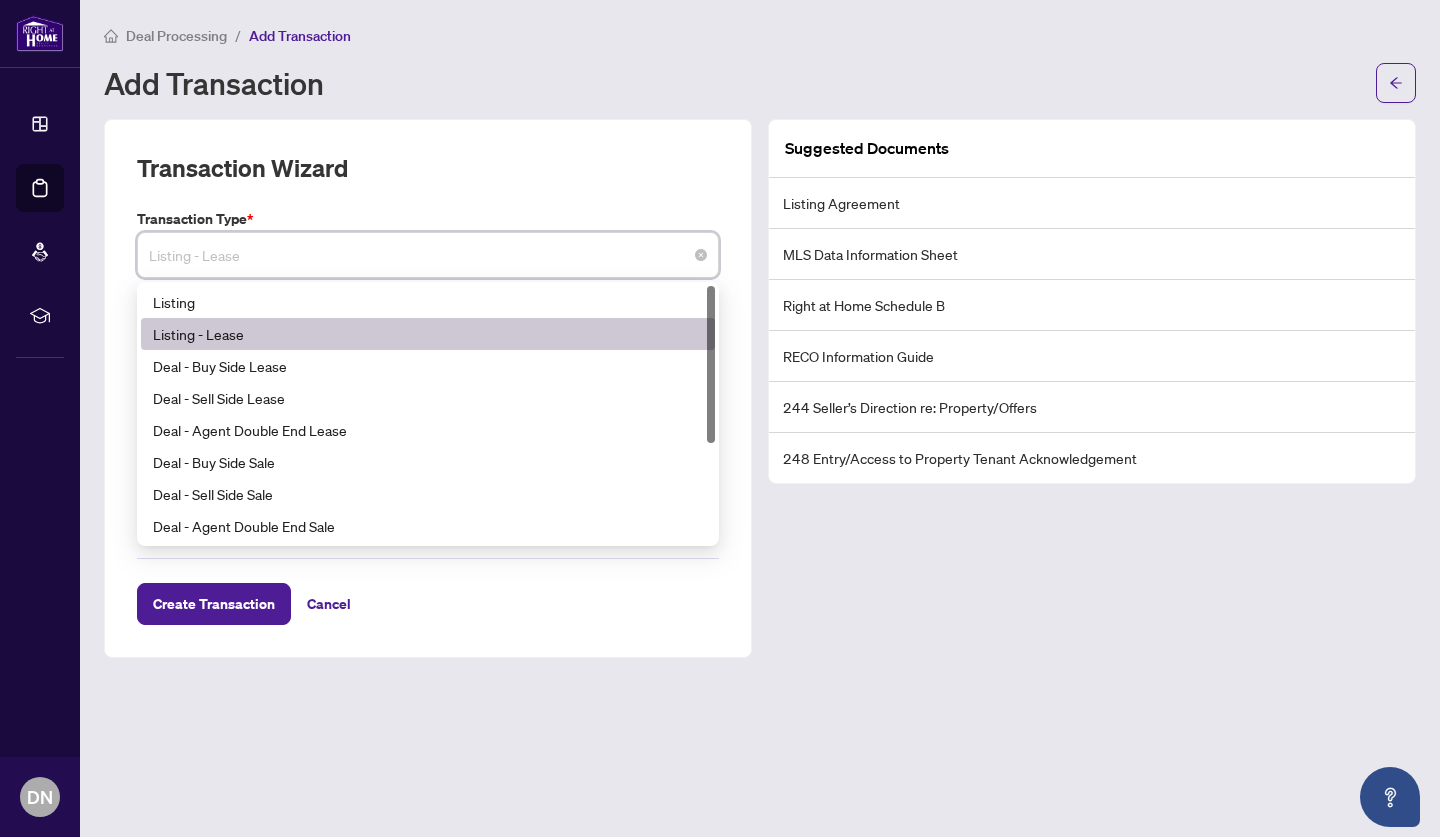 click on "Listing - Lease" at bounding box center (428, 255) 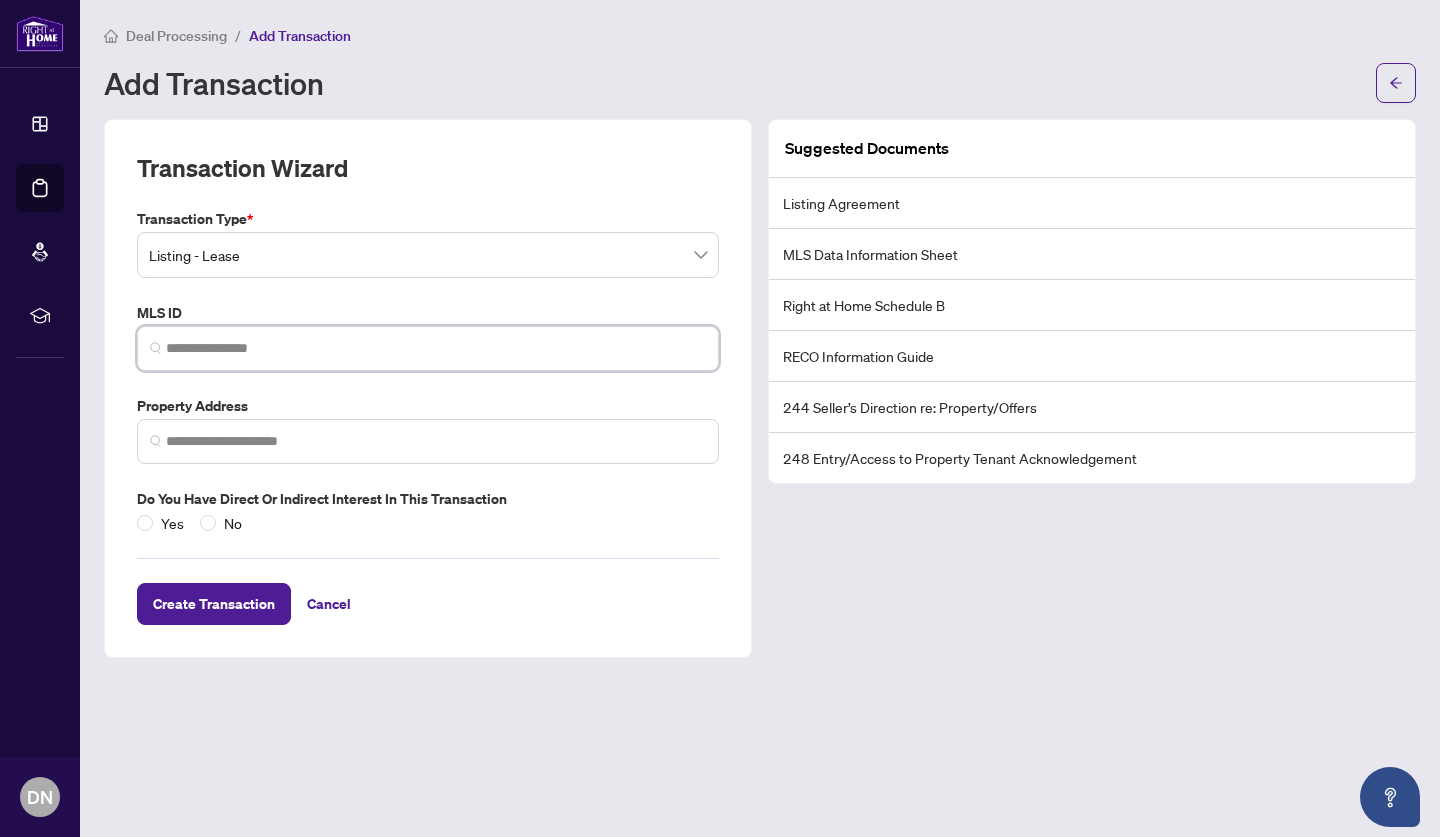 click at bounding box center (436, 348) 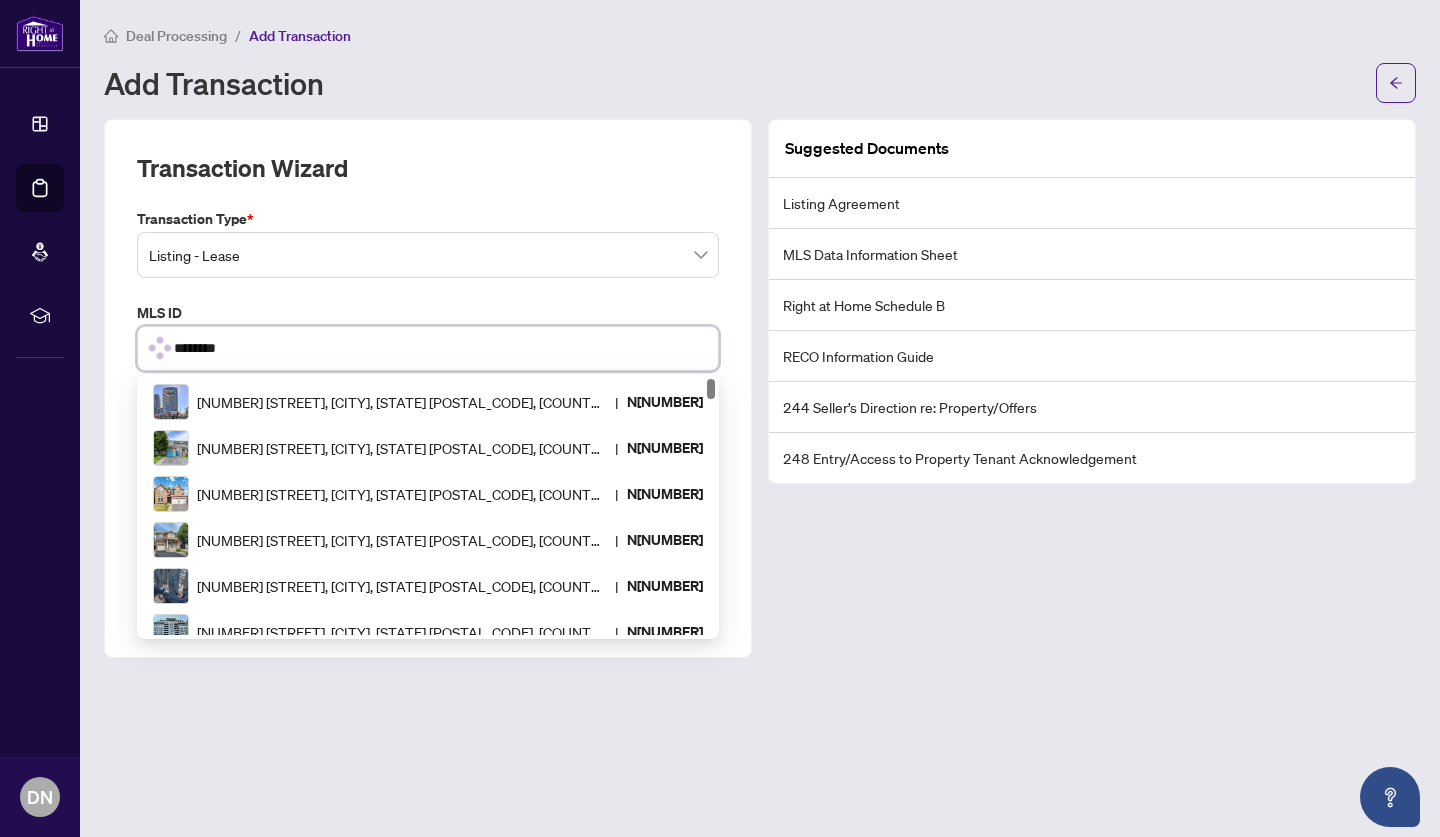 type on "*********" 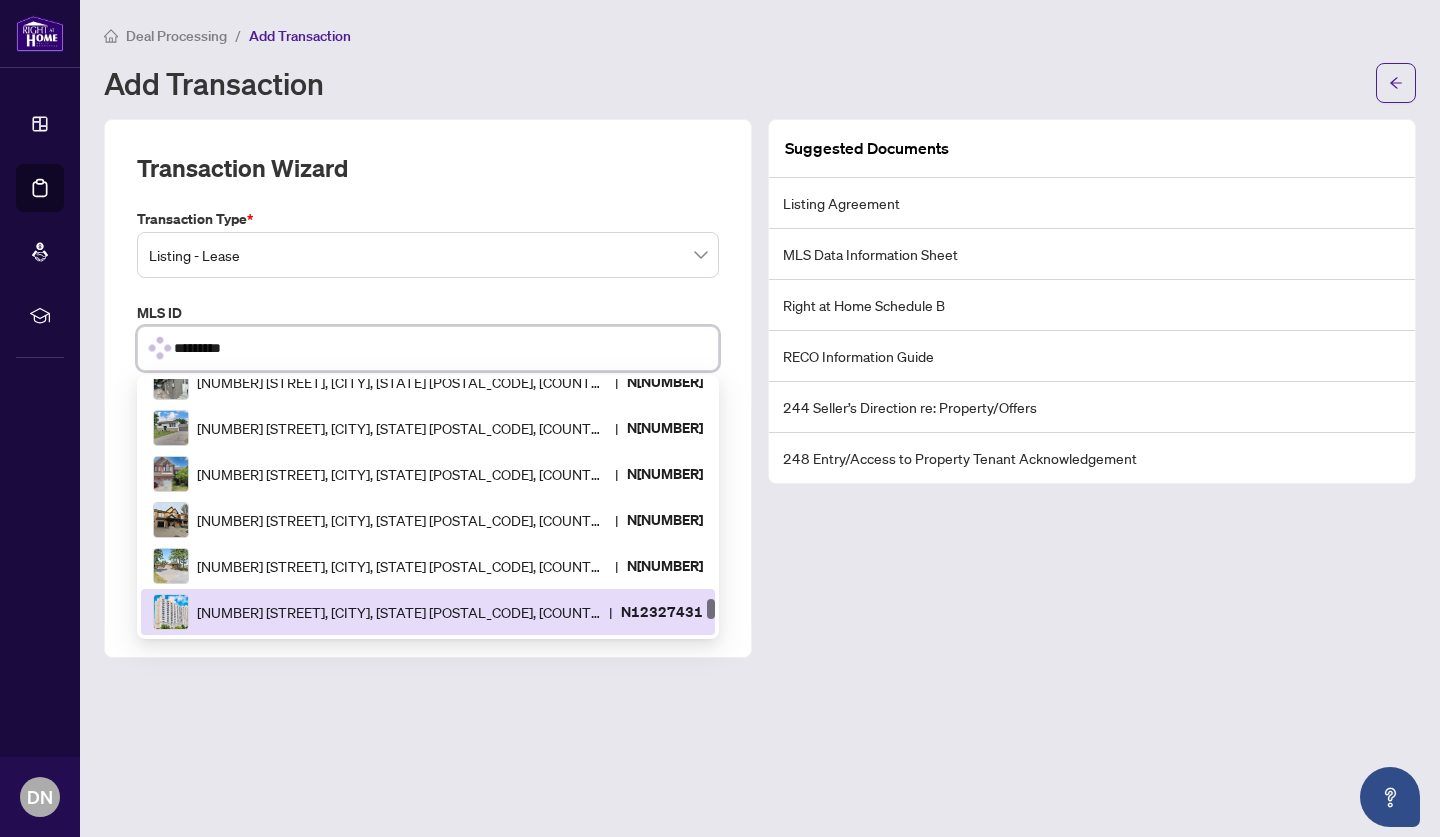 scroll, scrollTop: 0, scrollLeft: 0, axis: both 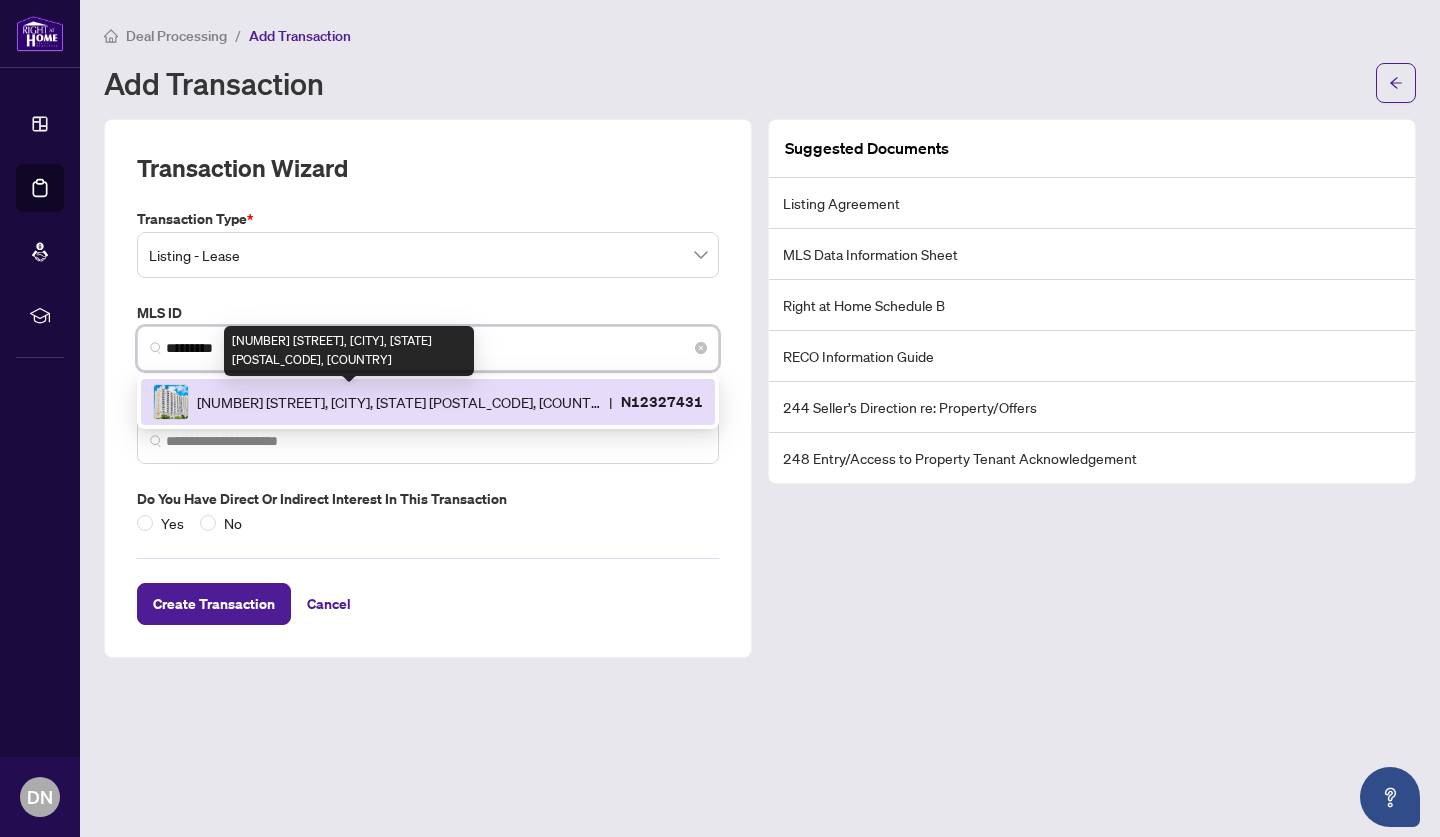 click on "[NUMBER] [STREET], [CITY], [STATE] [POSTAL_CODE], [COUNTRY]" at bounding box center (399, 402) 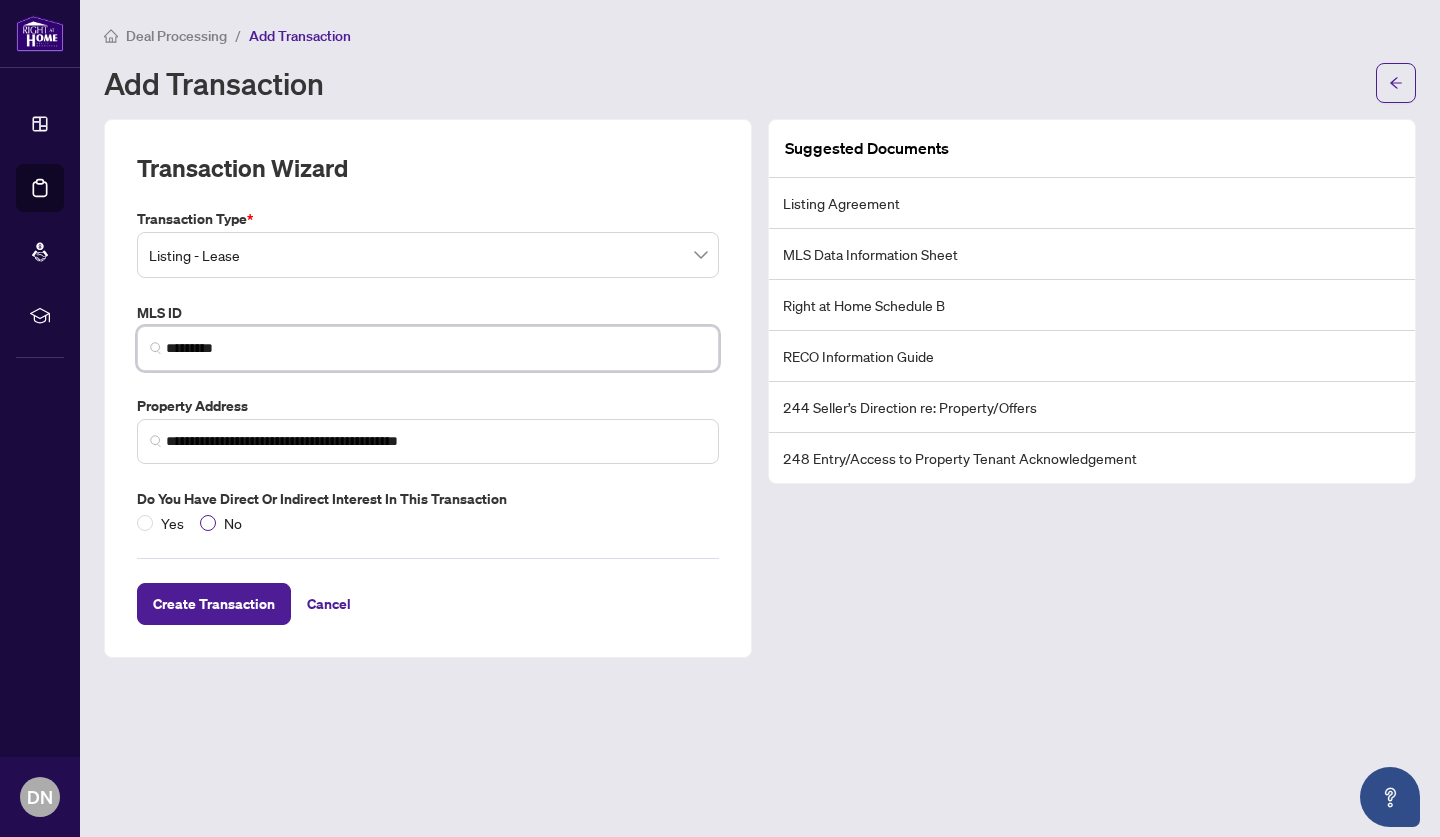 type on "*********" 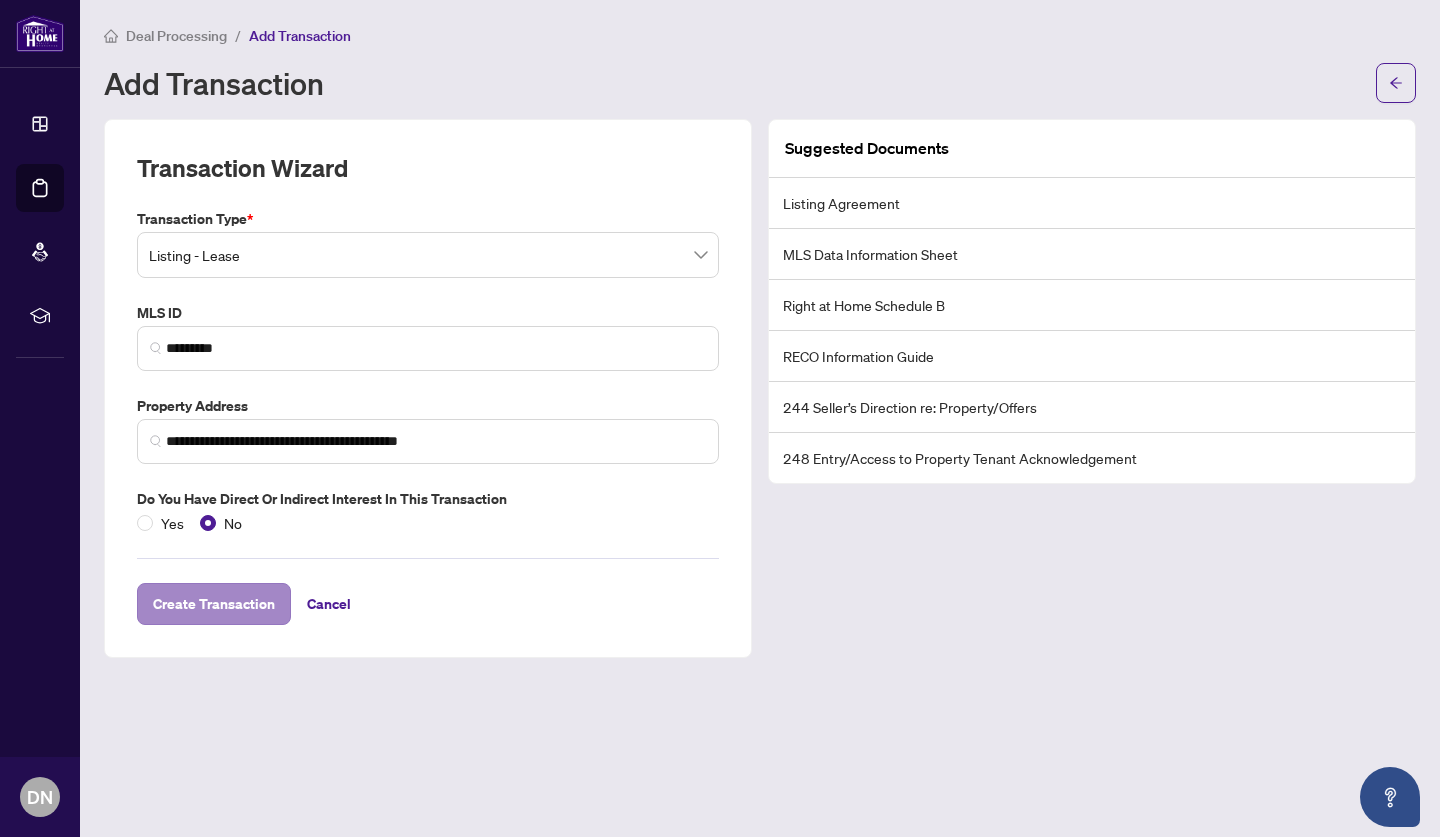 click on "Create Transaction" at bounding box center (214, 604) 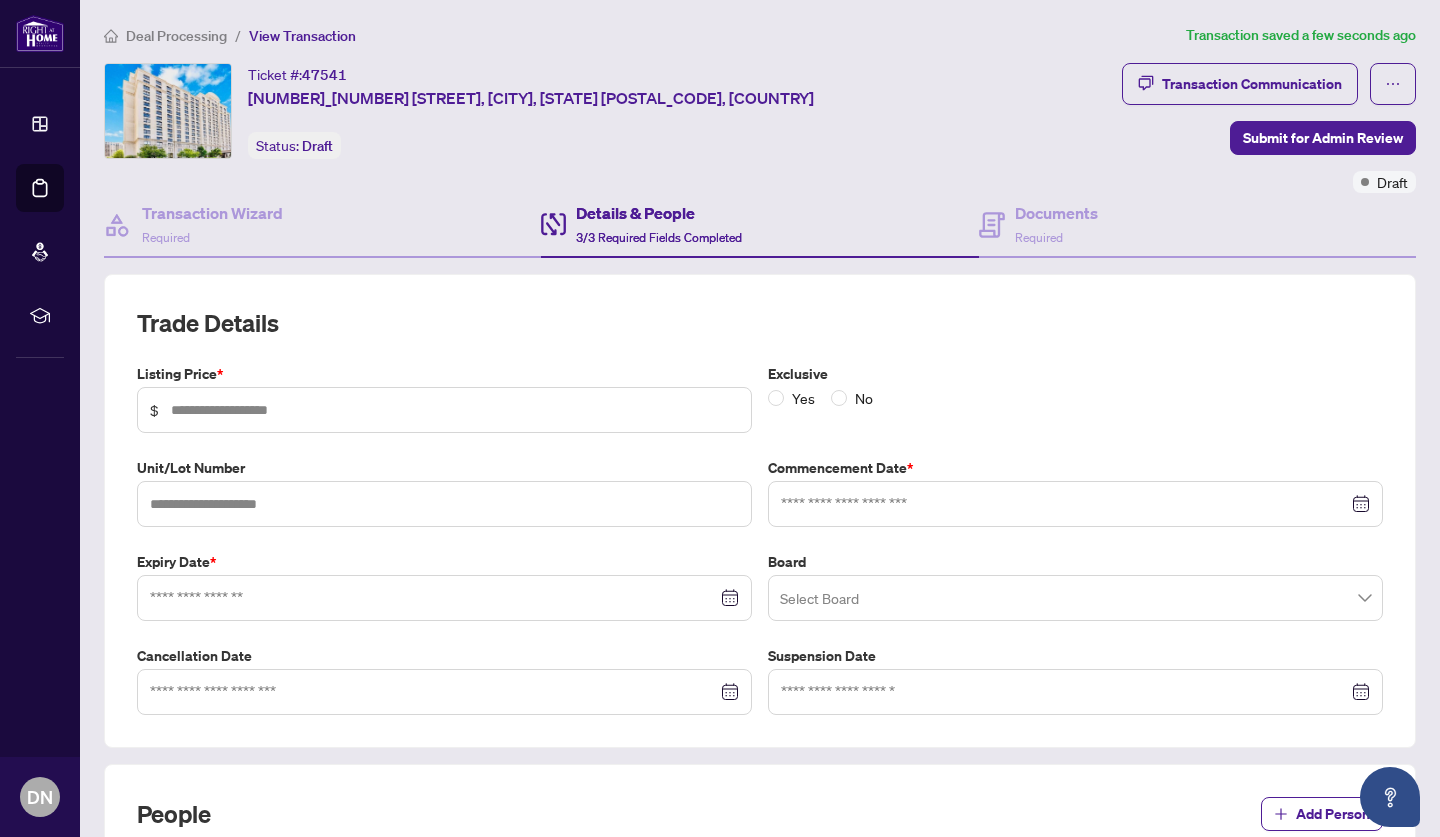 type on "*****" 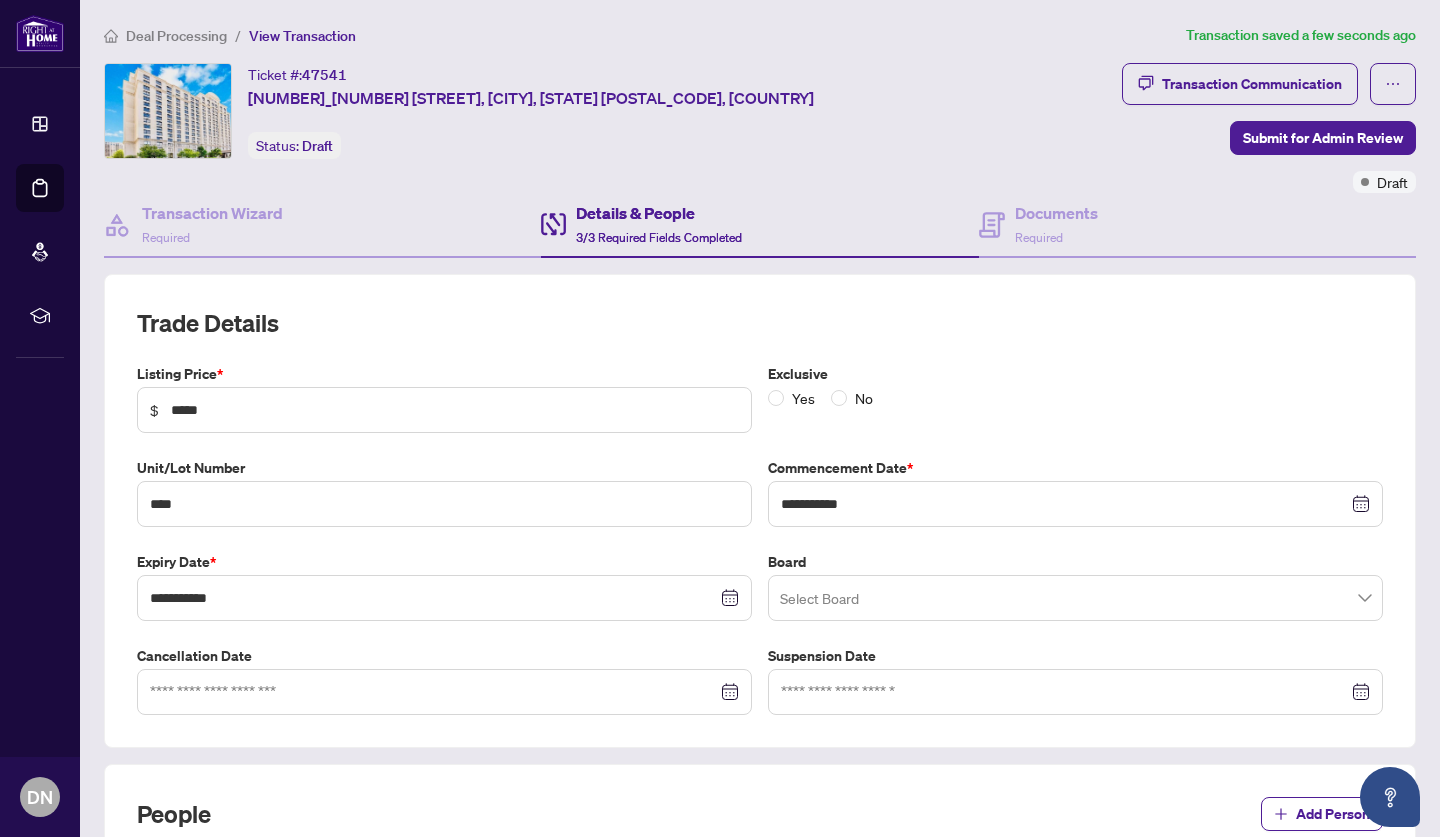 type on "**********" 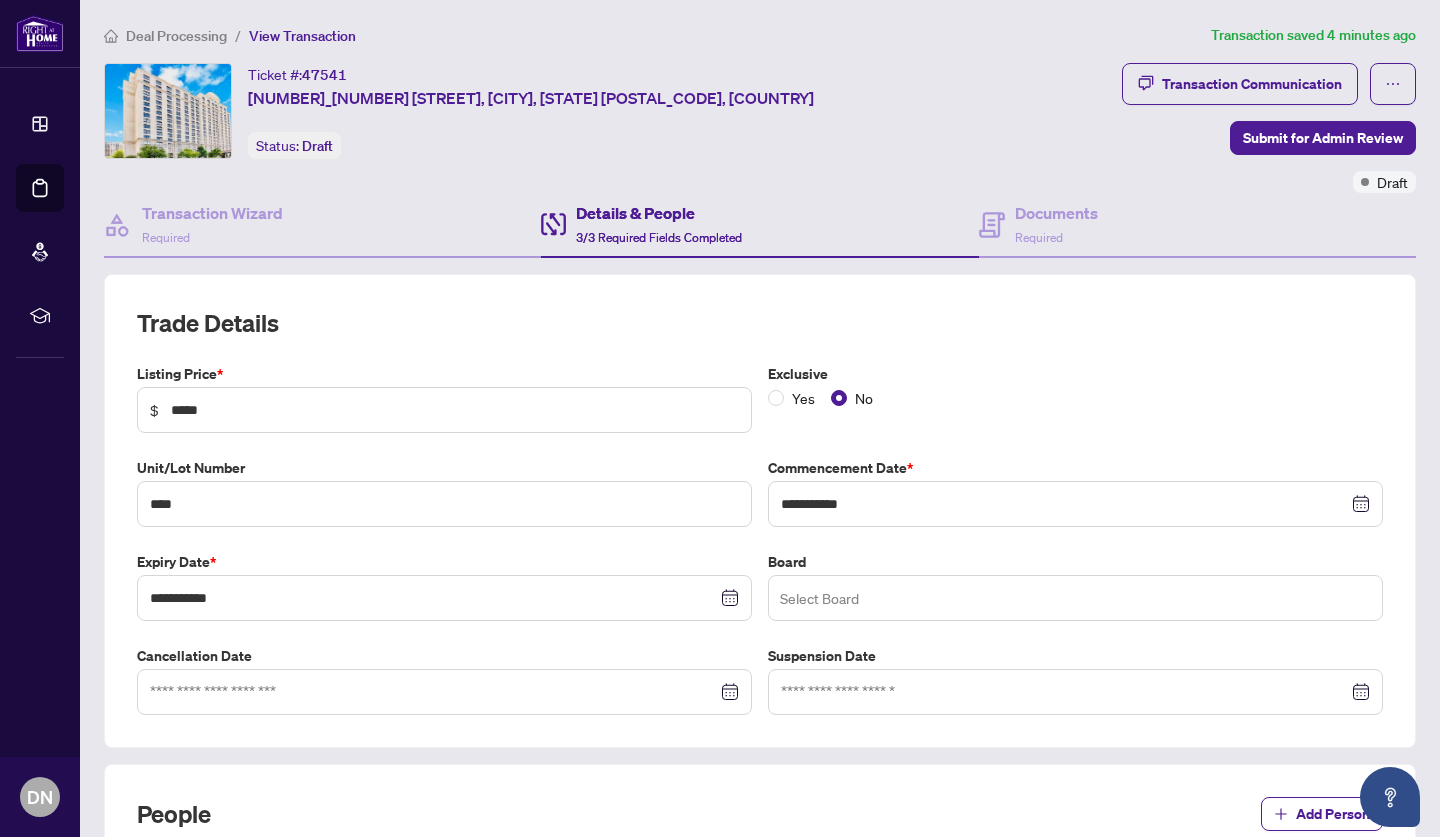 click at bounding box center (1075, 598) 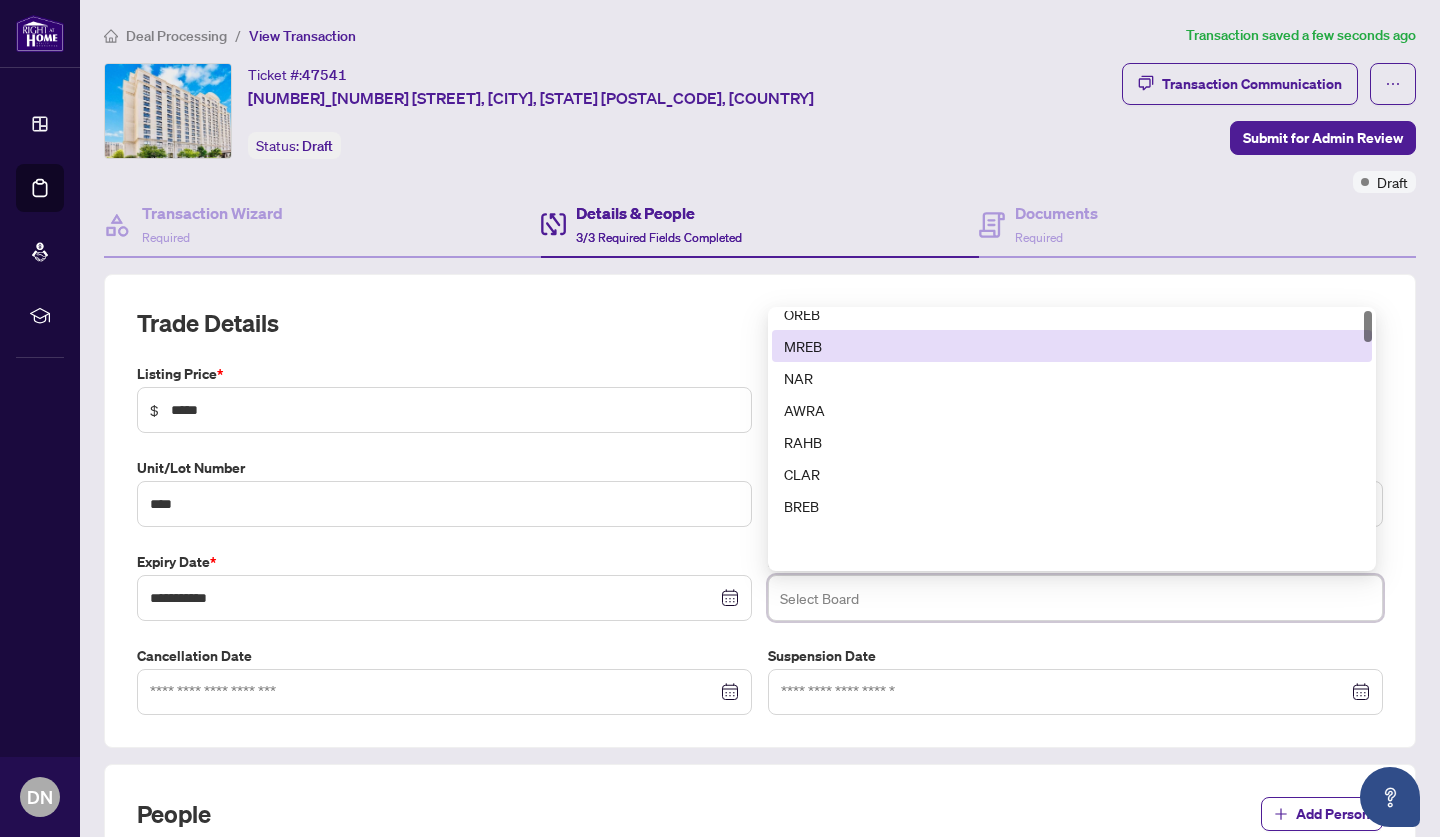 scroll, scrollTop: 0, scrollLeft: 0, axis: both 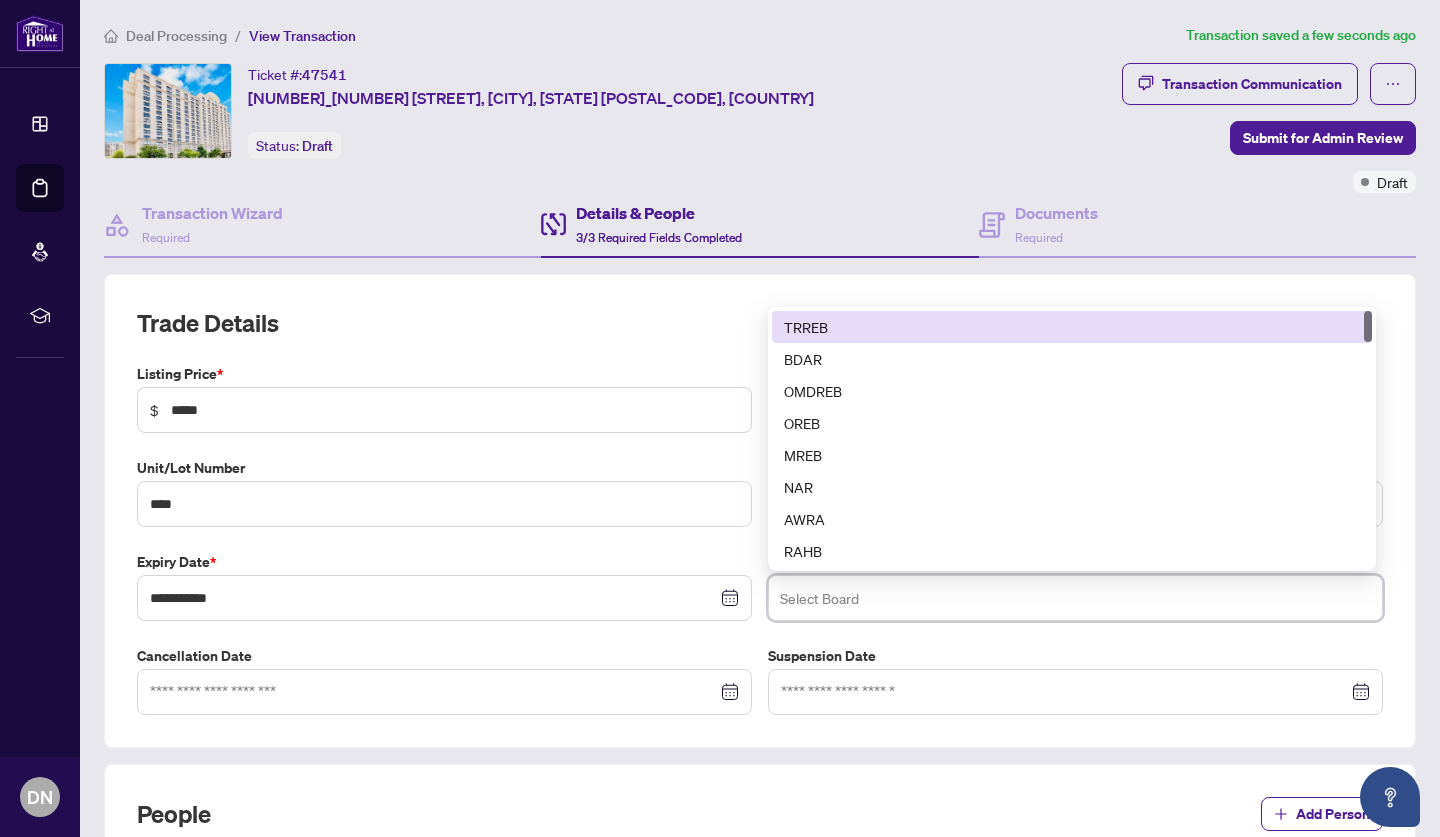 click on "TRREB" at bounding box center [1072, 327] 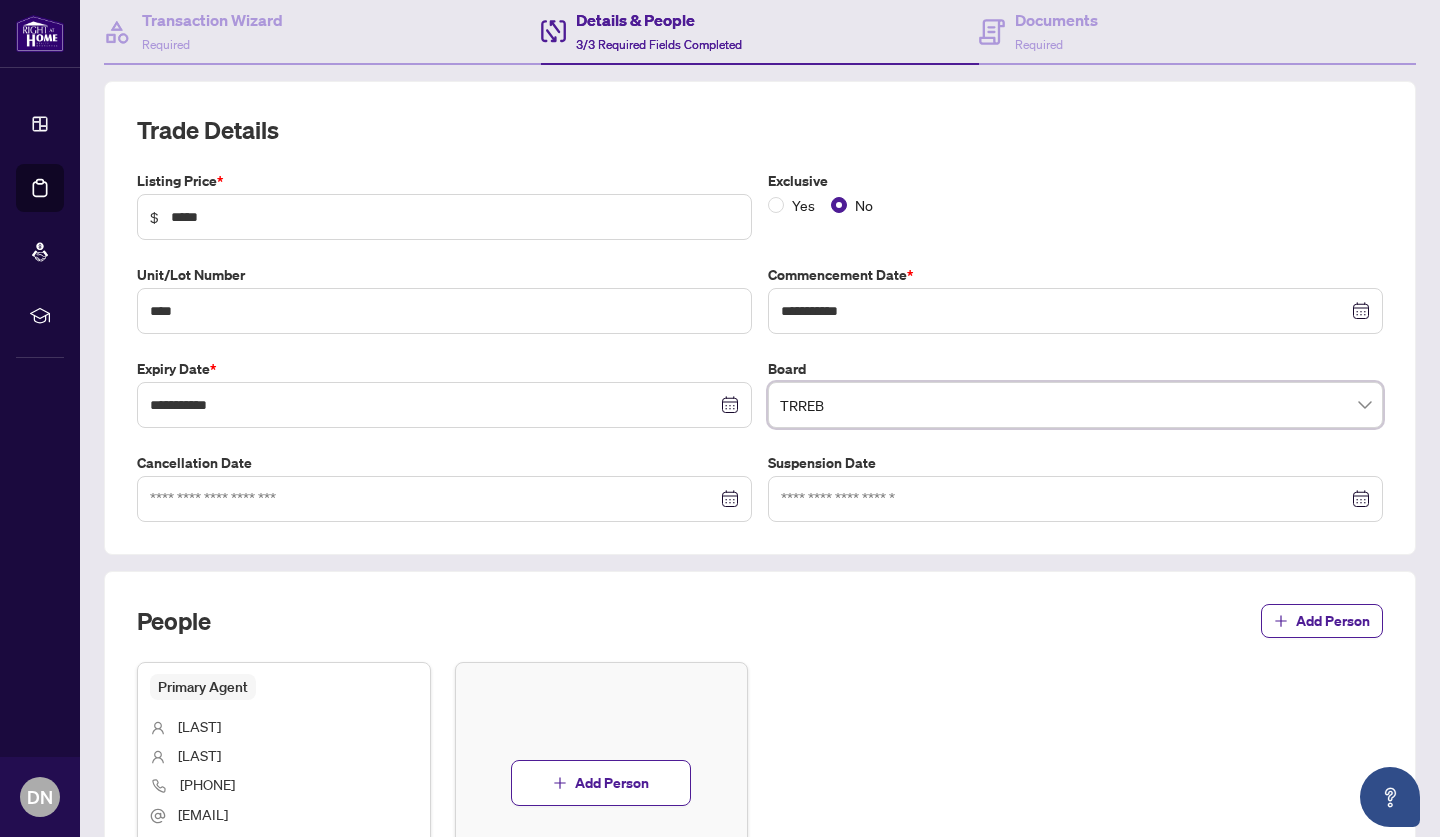 scroll, scrollTop: 439, scrollLeft: 0, axis: vertical 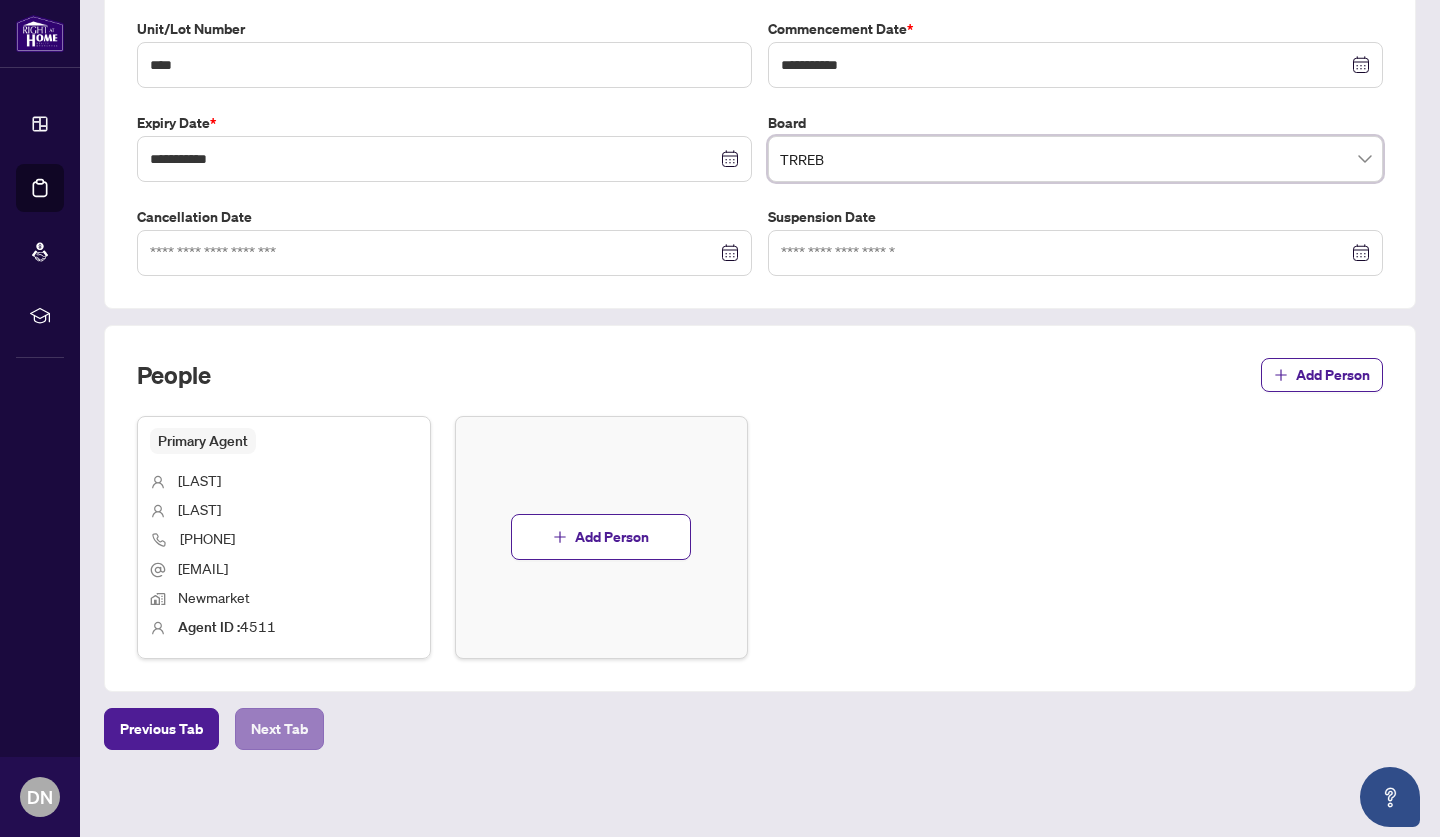 click on "Next Tab" at bounding box center [279, 729] 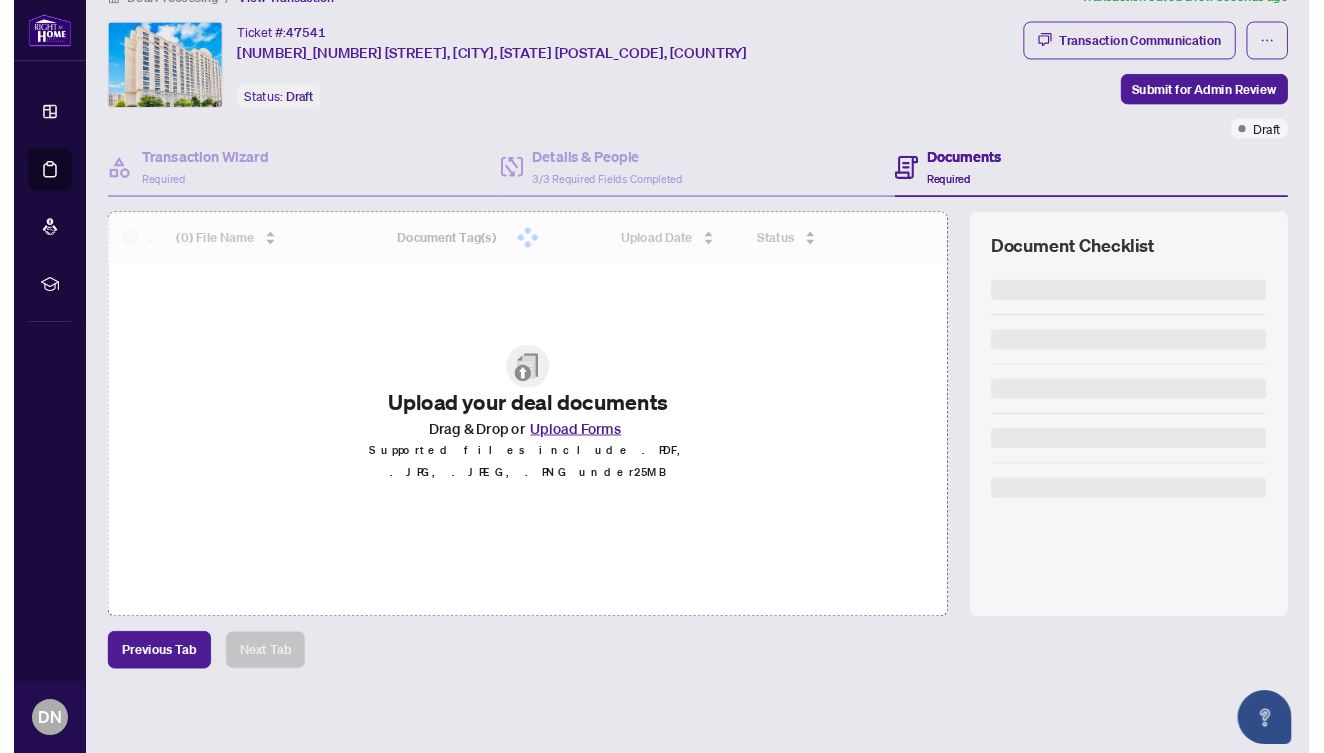 scroll, scrollTop: 38, scrollLeft: 0, axis: vertical 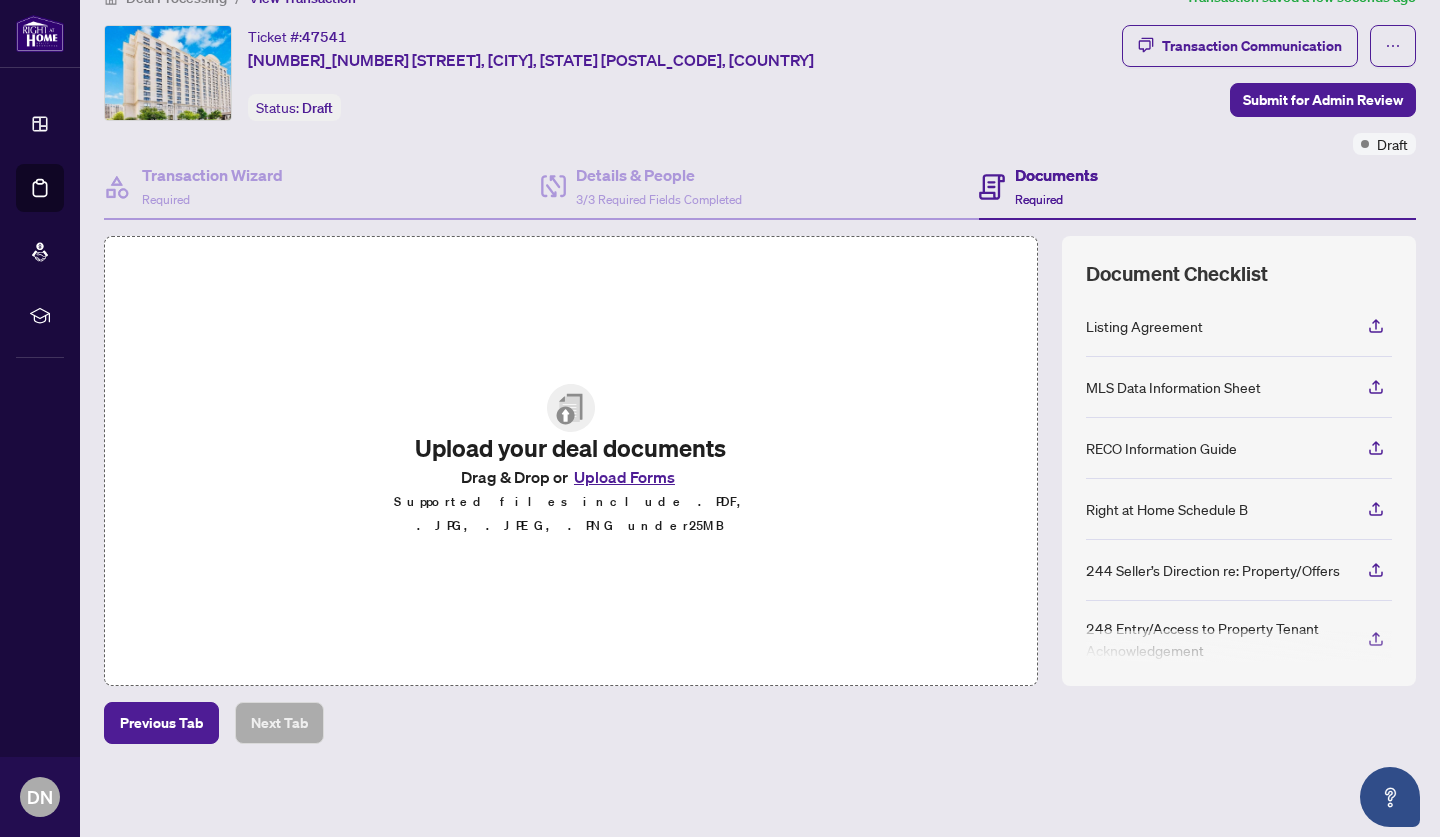 click on "Upload Forms" at bounding box center [624, 477] 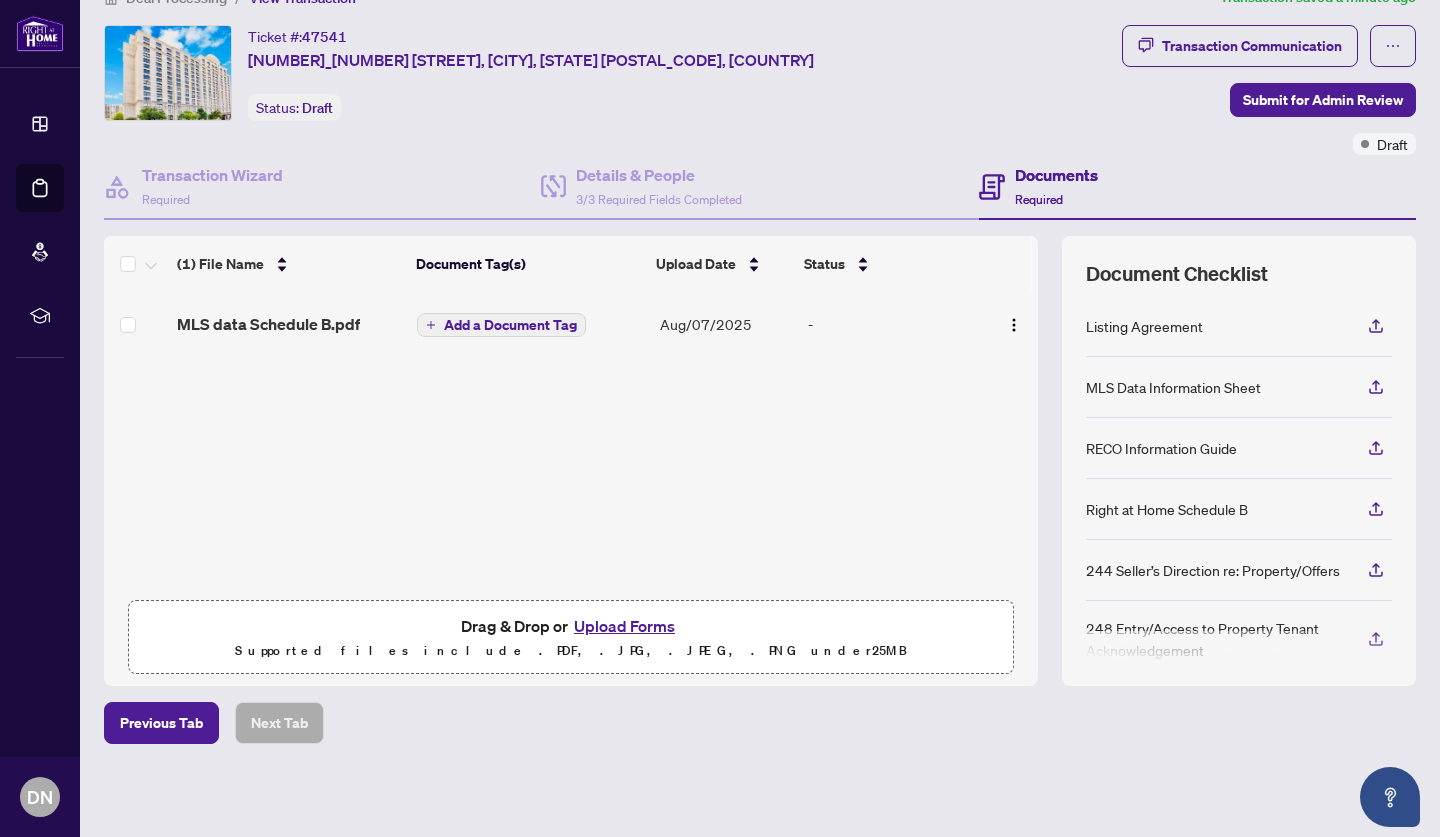 click on "Upload Forms" at bounding box center (624, 626) 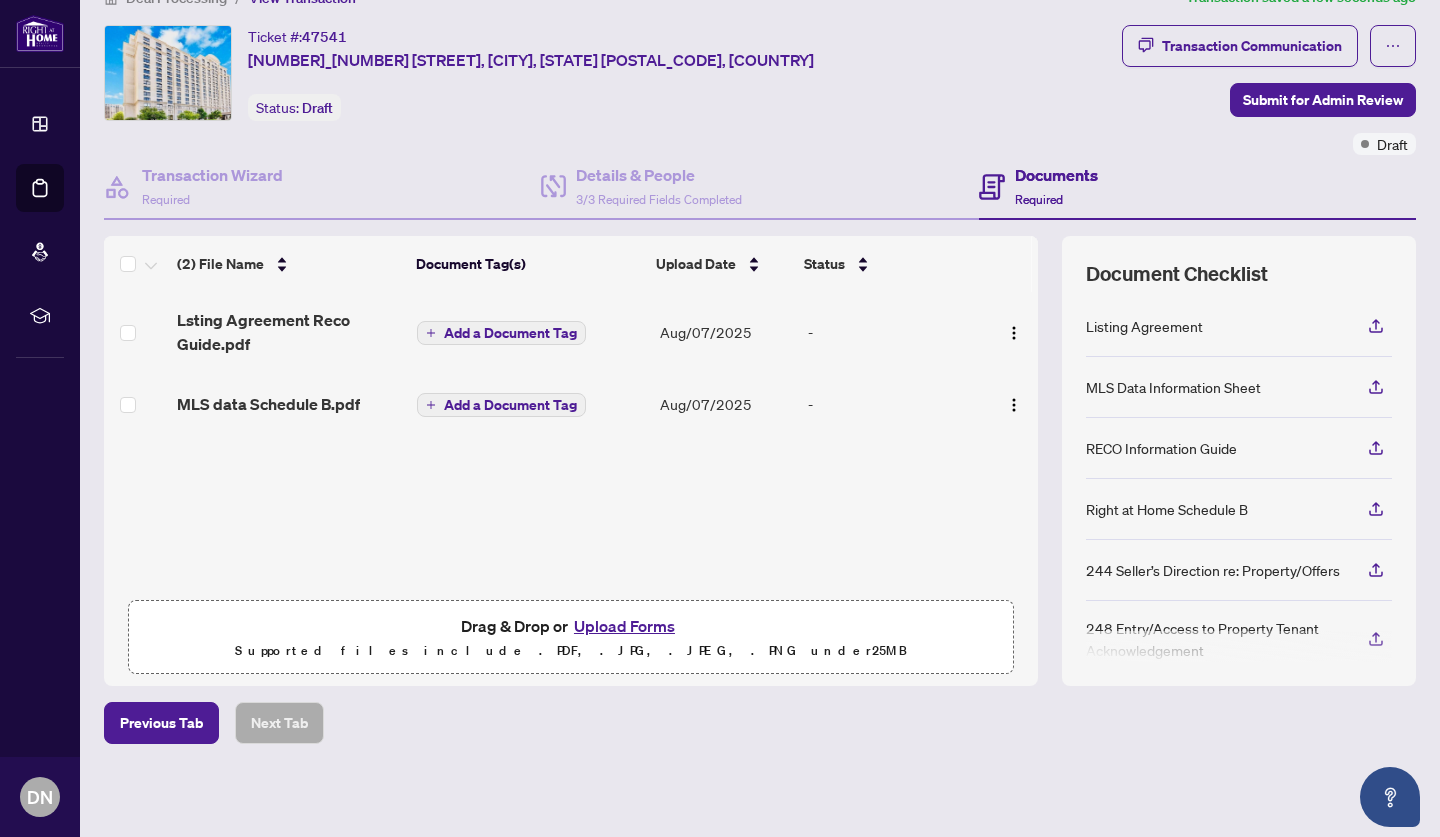 click on "Draft" at bounding box center [1384, 144] 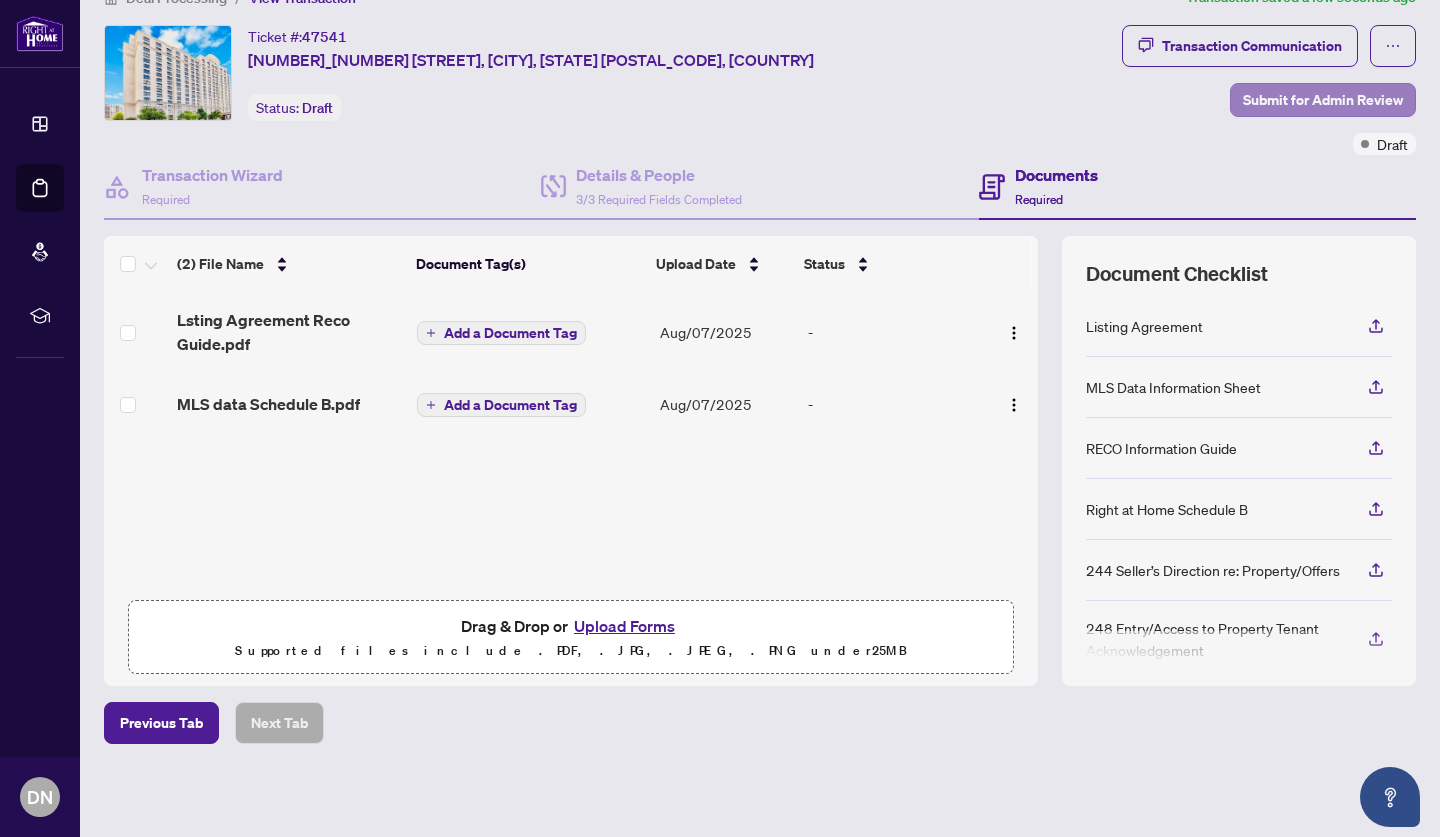 click on "Submit for Admin Review" at bounding box center (1323, 100) 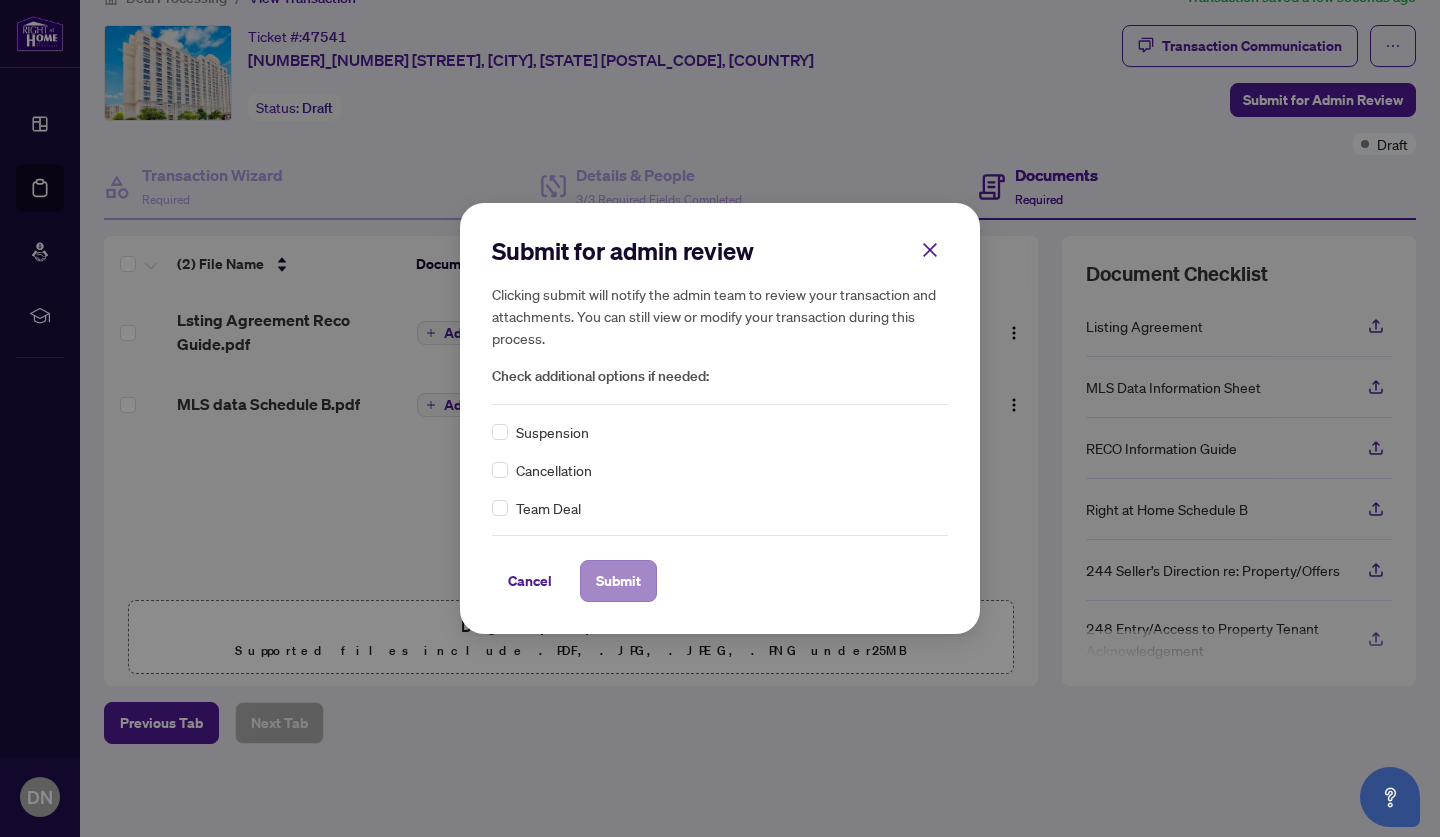 click on "Submit" at bounding box center [618, 581] 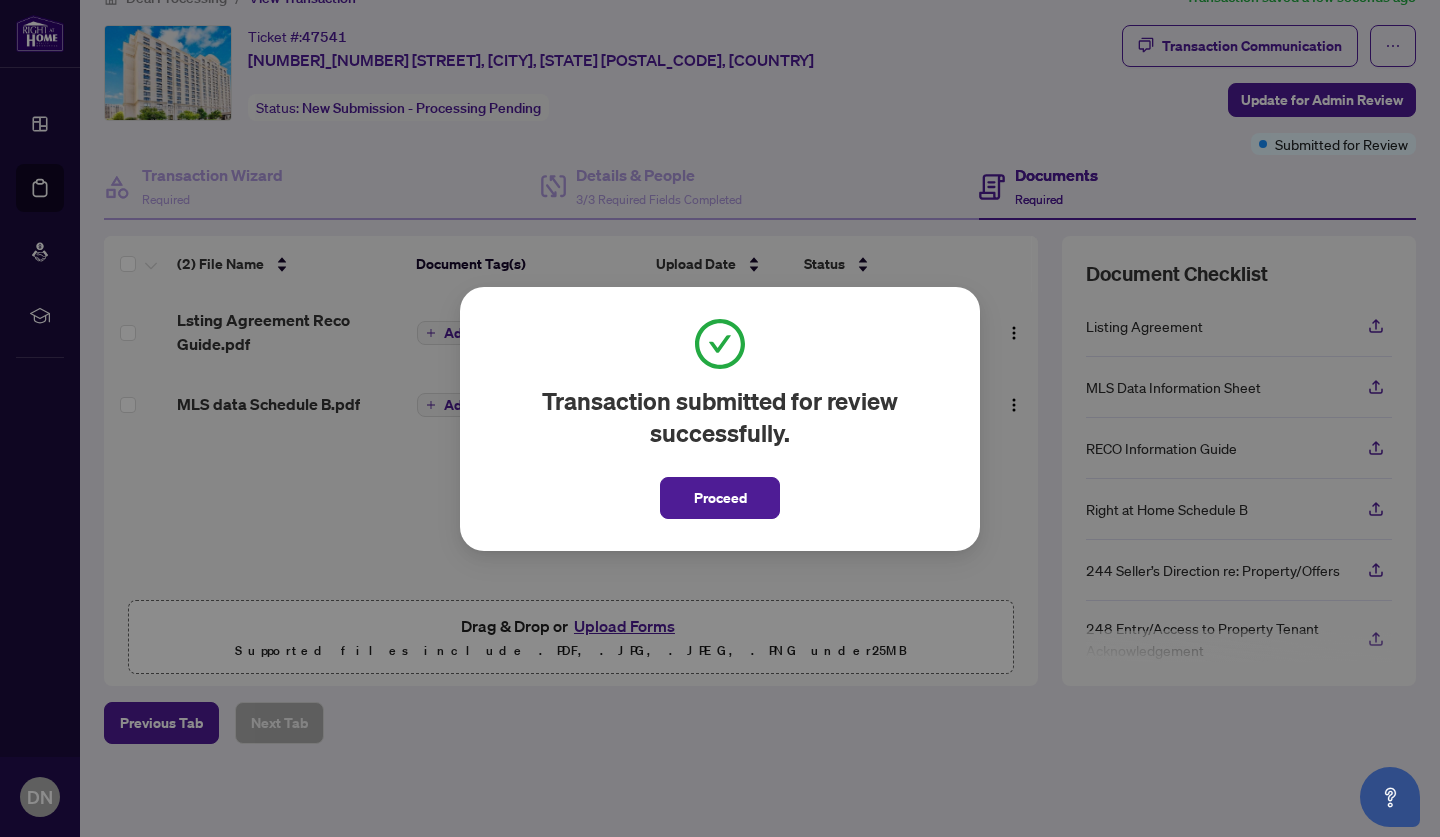 drag, startPoint x: 715, startPoint y: 503, endPoint x: 736, endPoint y: 495, distance: 22.472204 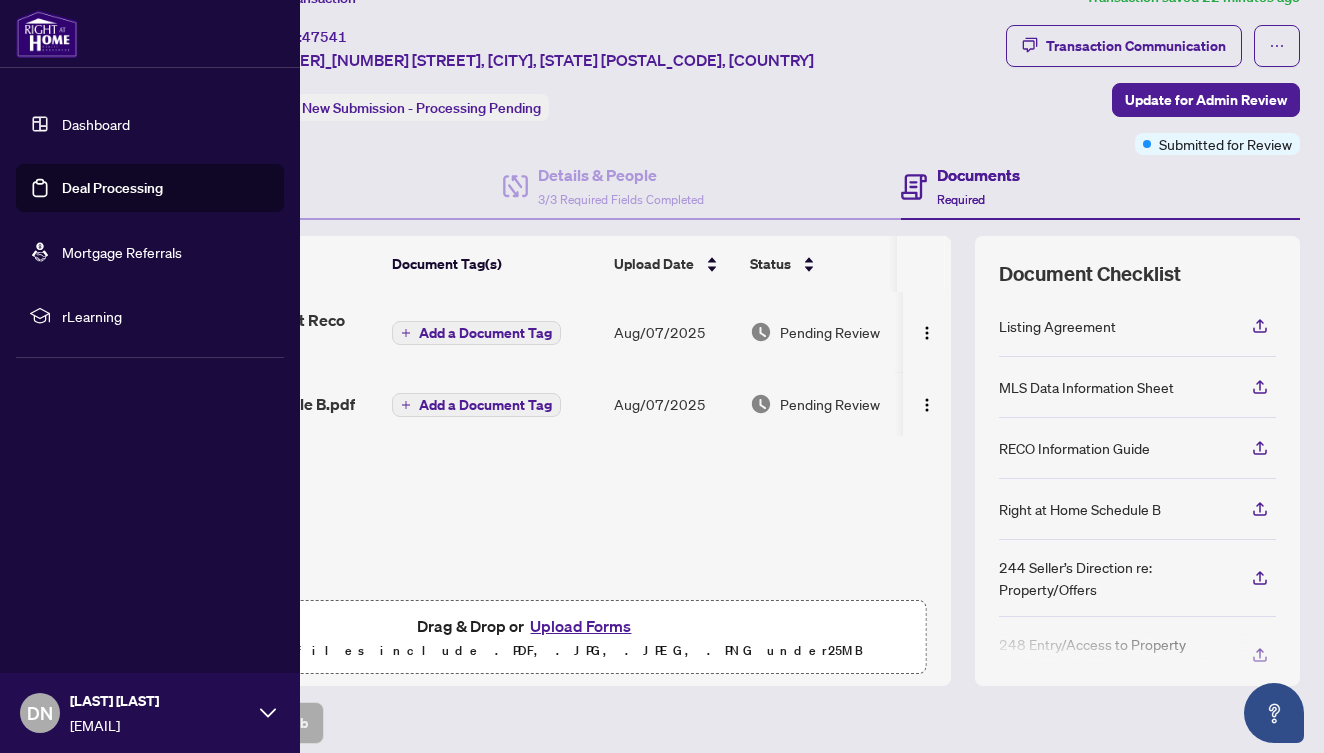 click on "Deal Processing" at bounding box center (112, 188) 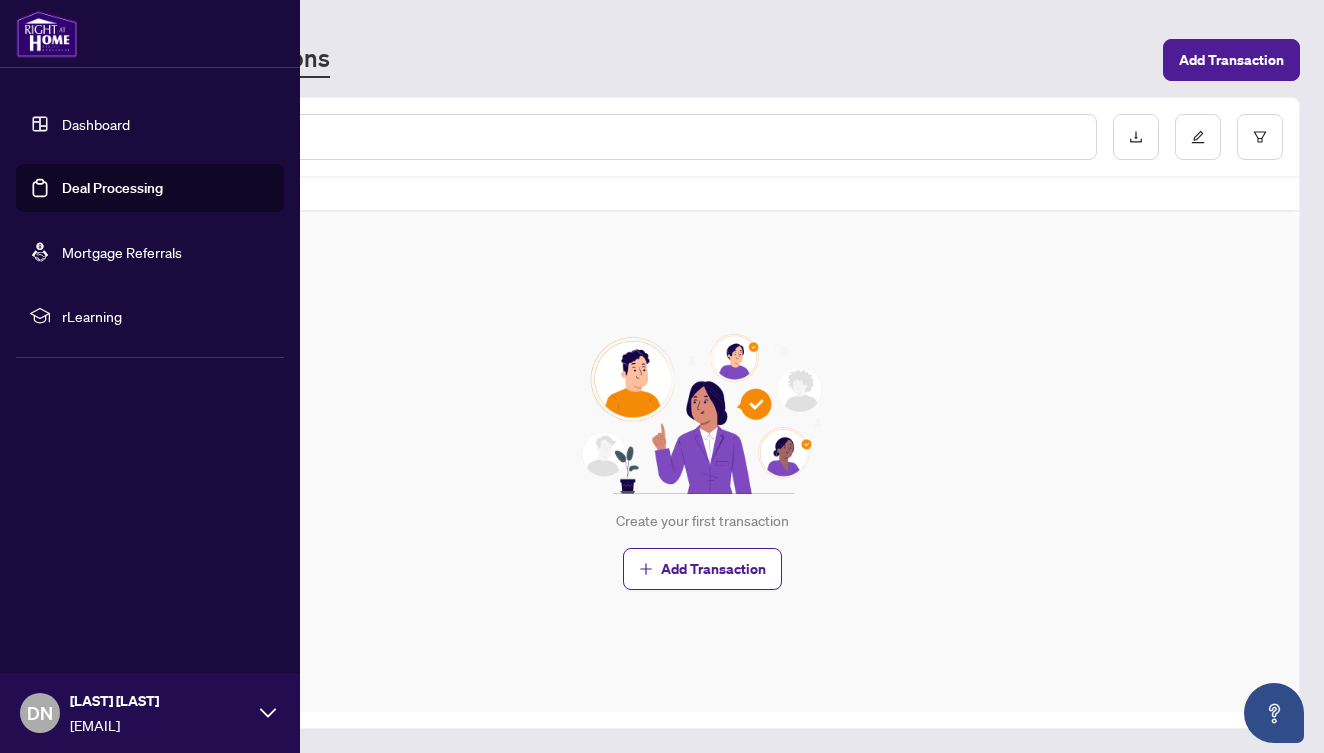 scroll, scrollTop: 0, scrollLeft: 0, axis: both 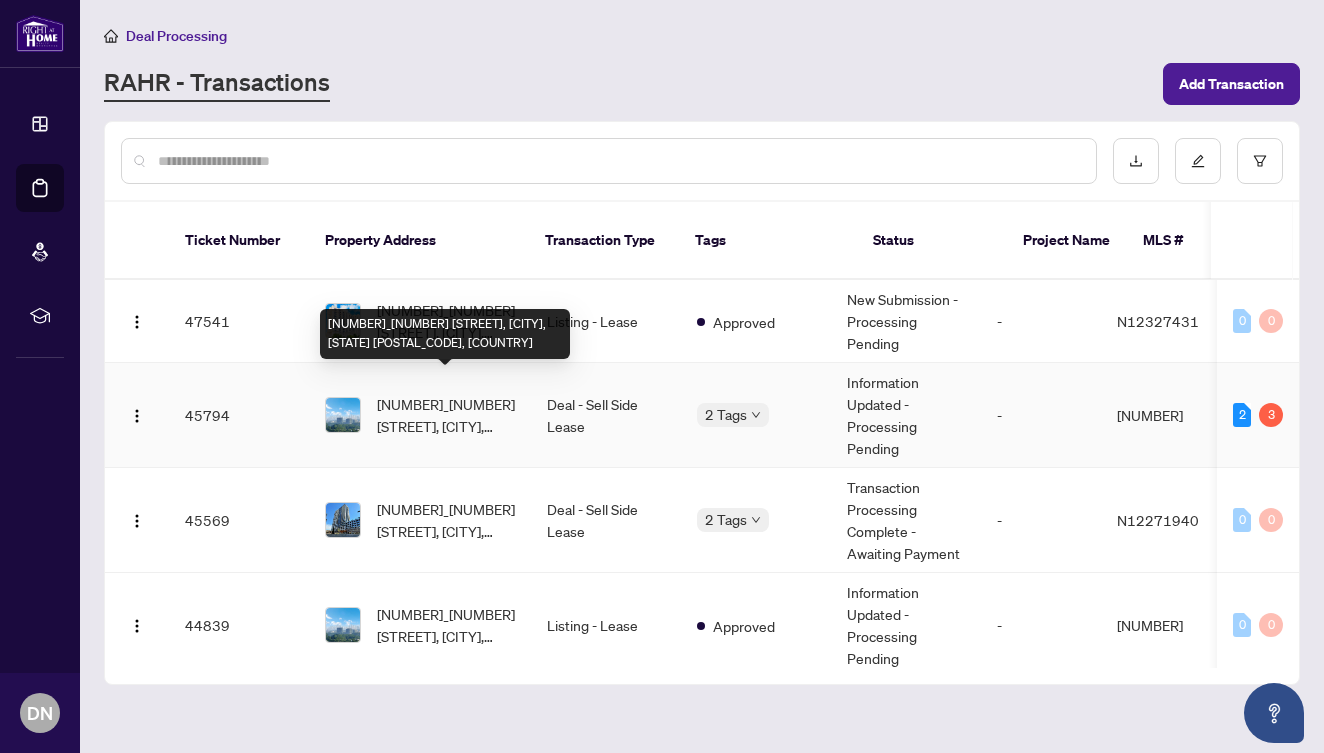 click on "[NUMBER]_[NUMBER] [STREET], [CITY], [STATE] [POSTAL_CODE], [COUNTRY]" at bounding box center [446, 415] 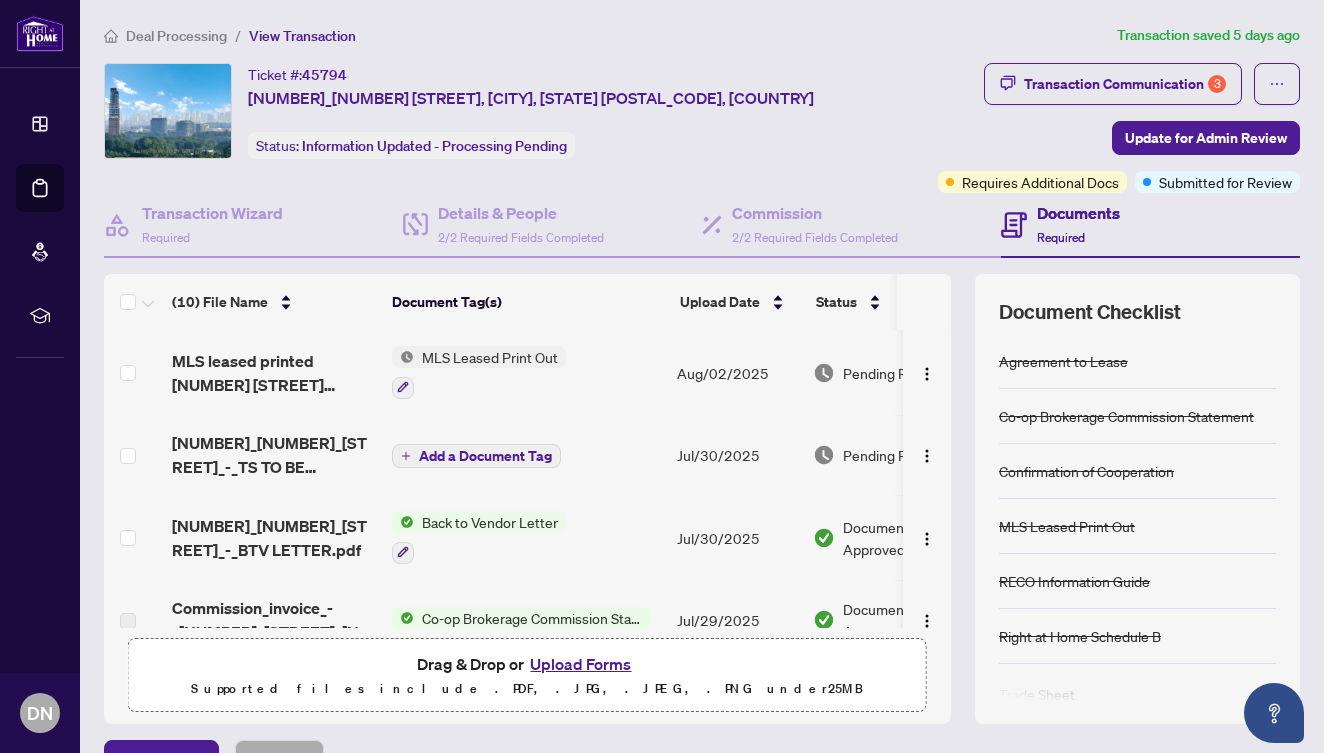 click on "Upload Forms" at bounding box center [580, 664] 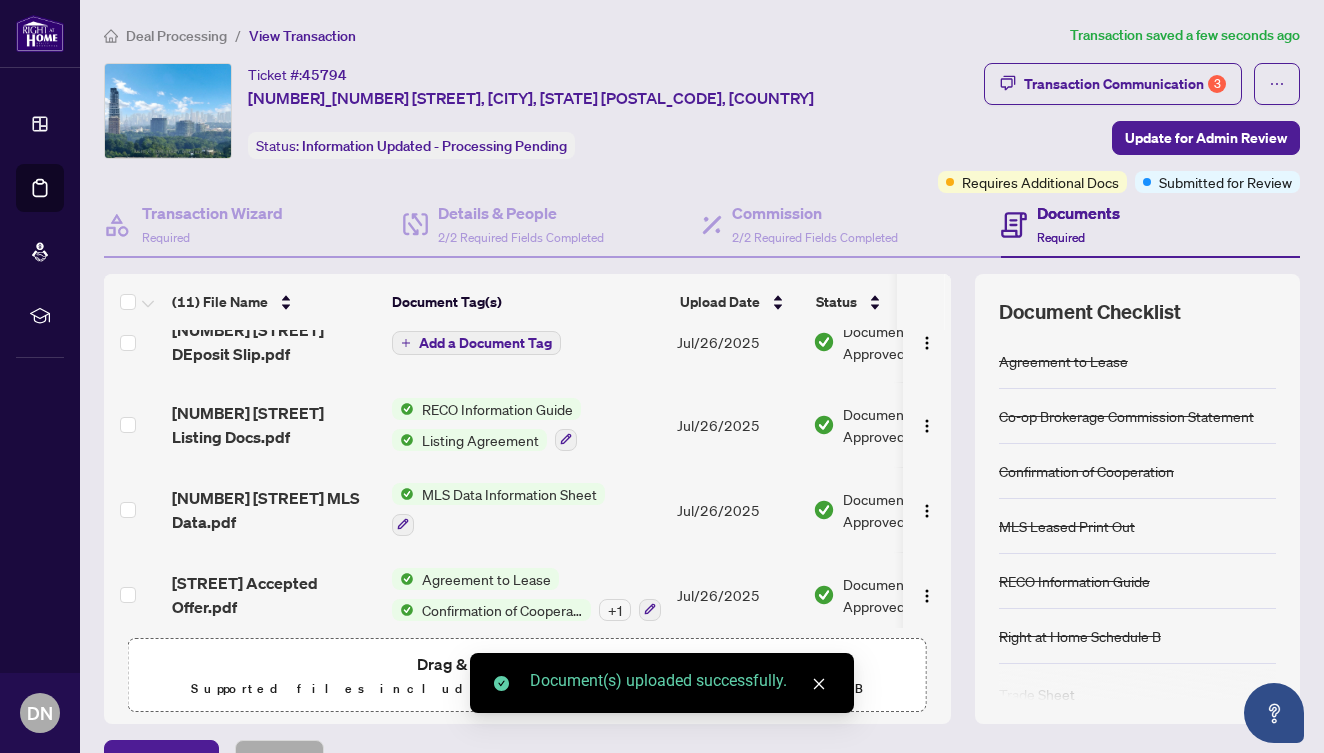 scroll, scrollTop: 617, scrollLeft: 0, axis: vertical 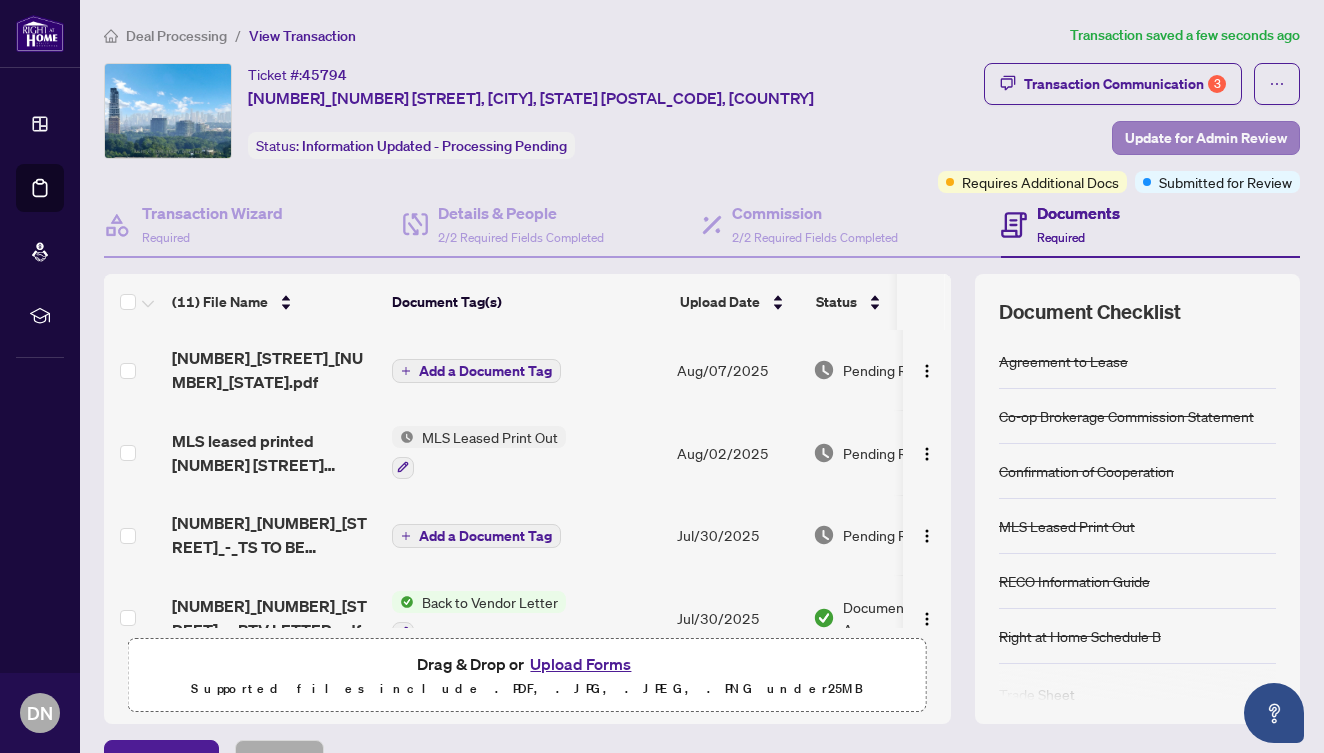 click on "Update for Admin Review" at bounding box center [1206, 138] 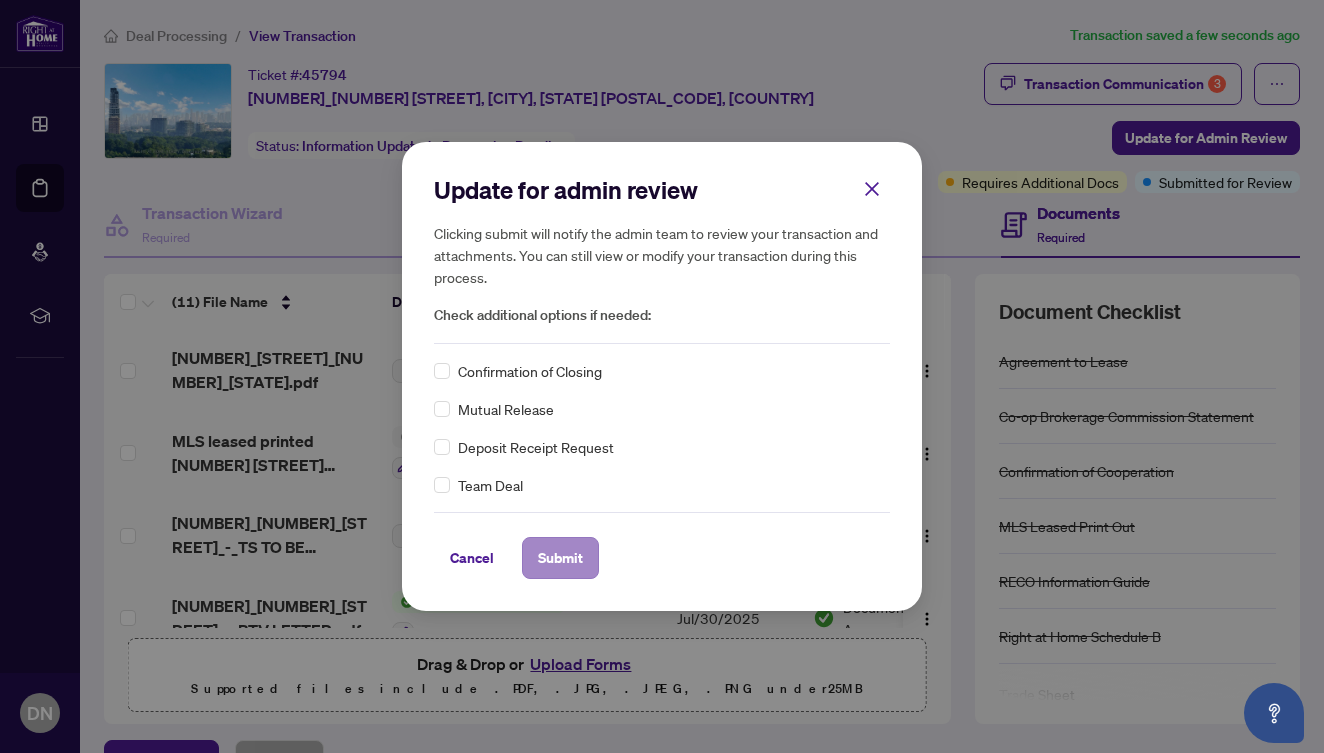 click on "Submit" at bounding box center [560, 558] 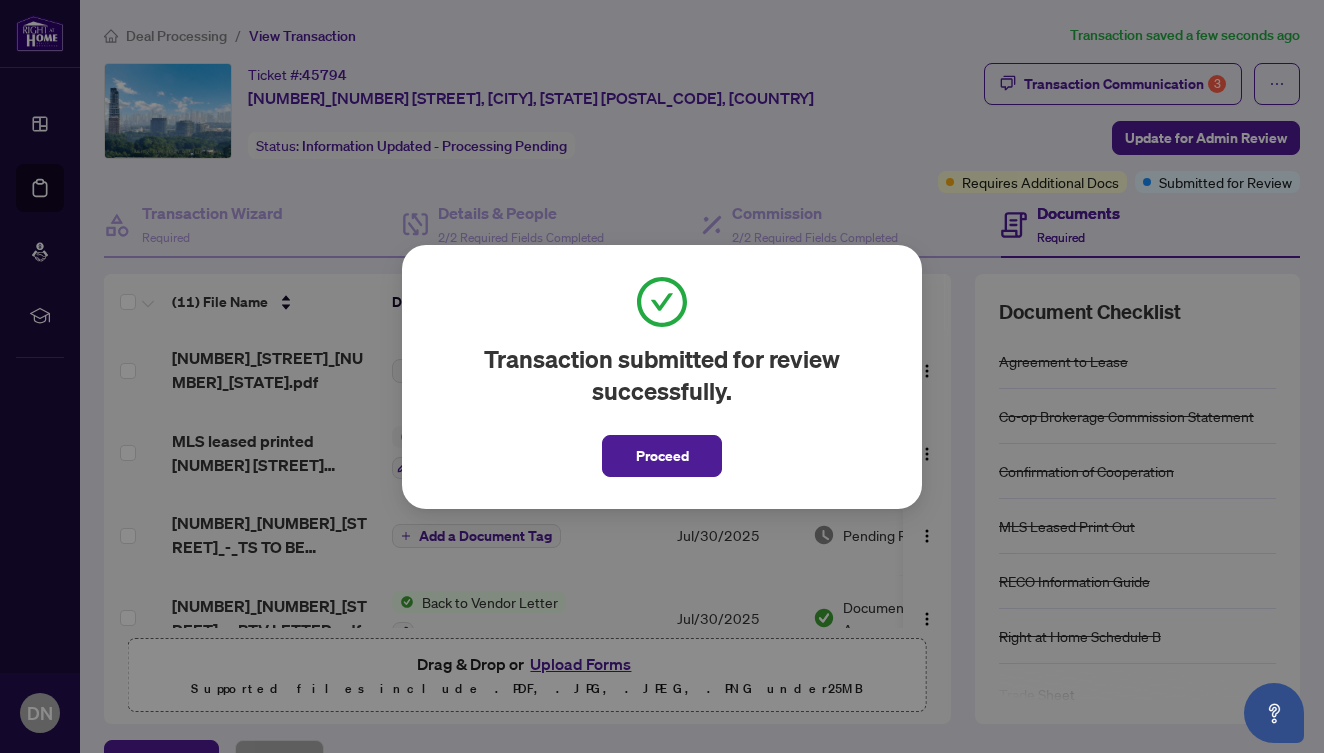 click on "Proceed" at bounding box center [662, 450] 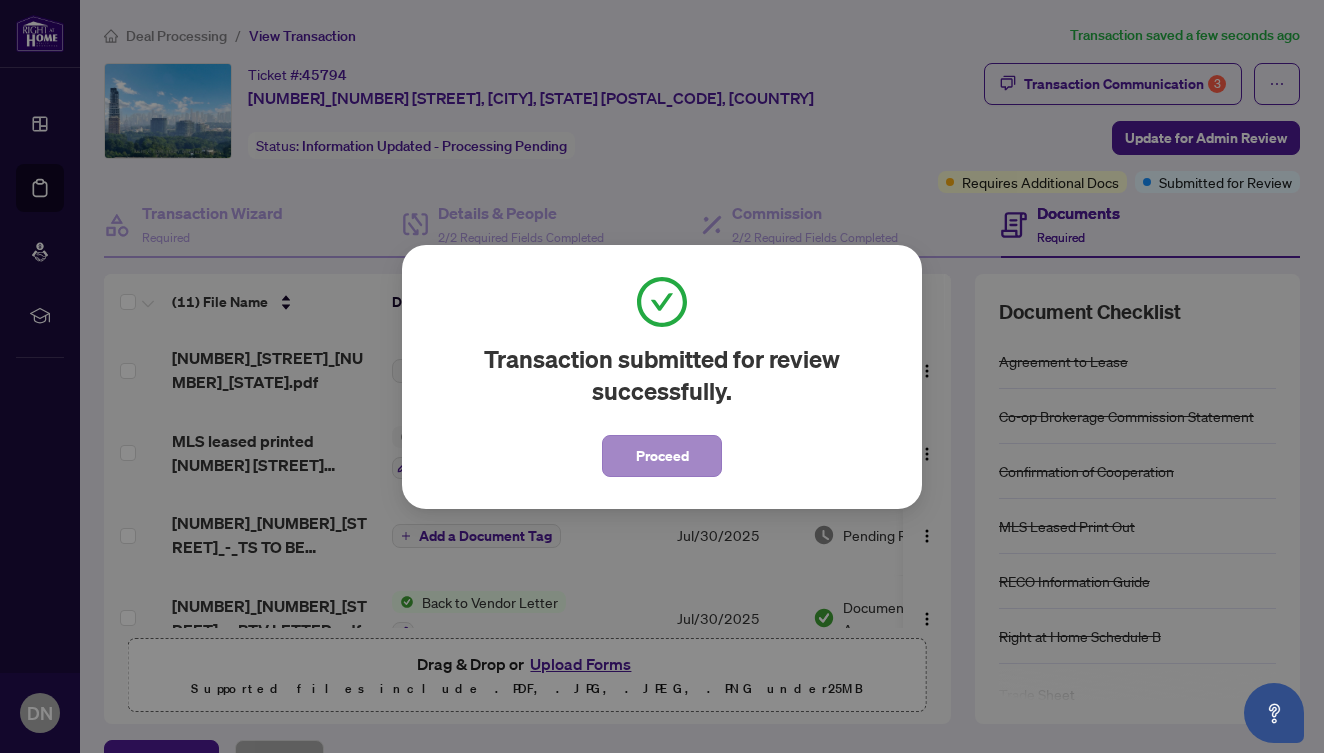 click on "Proceed" at bounding box center (662, 456) 